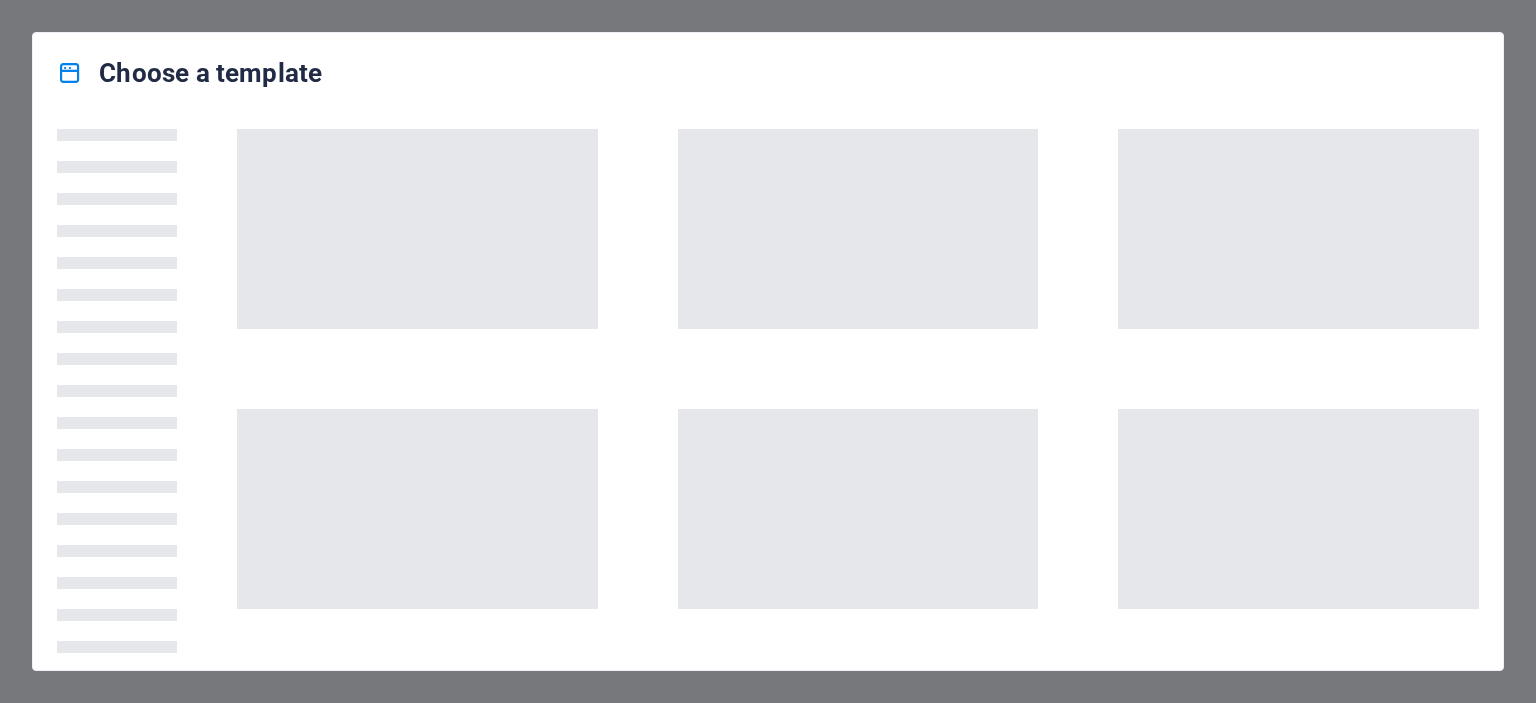 scroll, scrollTop: 0, scrollLeft: 0, axis: both 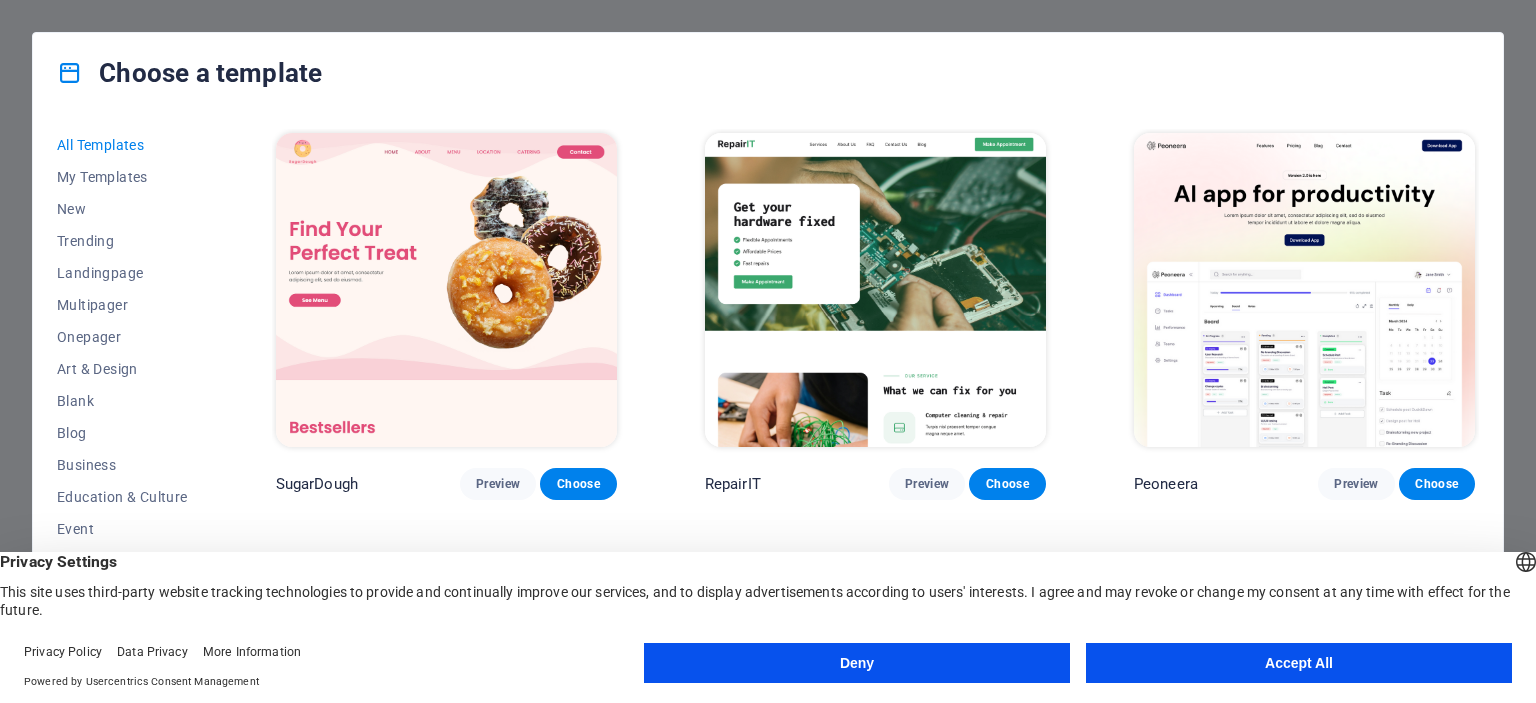 click on "All Templates My Templates New Trending Landingpage Multipager Onepager Art & Design Blank Blog Business Education & Culture Event Gastronomy Health IT & Media Legal & Finance Non-Profit Performance Portfolio Services Sports & Beauty Trades Travel Wireframe SugarDough Preview Choose RepairIT Preview Choose Peoneera Preview Choose Art Museum Preview Choose Wonder Planner Preview Choose Transportable Preview Choose S&L Preview Choose WePaint Preview Choose Eco-Con Preview Choose MeetUp Preview Choose Help & Care Preview Choose Podcaster Preview Choose Academix Preview Choose BIG Barber Shop Preview Choose Health & Food Preview Choose UrbanNest Interiors Preview Choose Green Change Preview Choose The Beauty Temple Preview Choose WeTrain Preview Choose Cleaner Preview Choose Johanna James Preview Choose Delicioso Preview Choose Dream Garden Preview Choose LumeDeAqua Preview Choose Pets Care Preview Choose SafeSpace Preview Choose Midnight Rain Bar Preview Choose Drive Preview Choose Estator Preview Choose Preview" at bounding box center [768, 391] 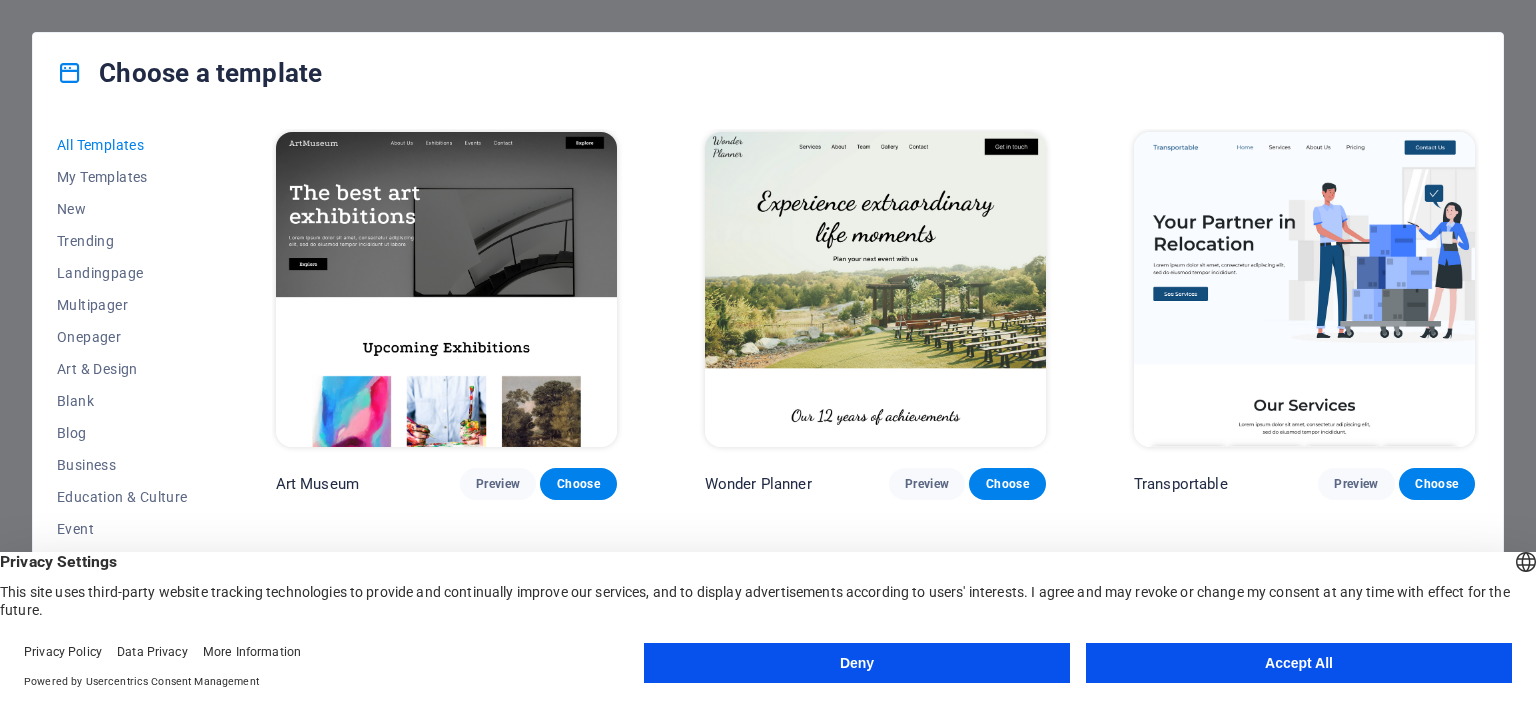 click on "All Templates My Templates New Trending Landingpage Multipager Onepager Art & Design Blank Blog Business Education & Culture Event Gastronomy Health IT & Media Legal & Finance Non-Profit Performance Portfolio Services Sports & Beauty Trades Travel Wireframe SugarDough Preview Choose RepairIT Preview Choose Peoneera Preview Choose Art Museum Preview Choose Wonder Planner Preview Choose Transportable Preview Choose S&L Preview Choose WePaint Preview Choose Eco-Con Preview Choose MeetUp Preview Choose Help & Care Preview Choose Podcaster Preview Choose Academix Preview Choose BIG Barber Shop Preview Choose Health & Food Preview Choose UrbanNest Interiors Preview Choose Green Change Preview Choose The Beauty Temple Preview Choose WeTrain Preview Choose Cleaner Preview Choose Johanna James Preview Choose Delicioso Preview Choose Dream Garden Preview Choose LumeDeAqua Preview Choose Pets Care Preview Choose SafeSpace Preview Choose Midnight Rain Bar Preview Choose Drive Preview Choose Estator Preview Choose Preview" at bounding box center [768, 391] 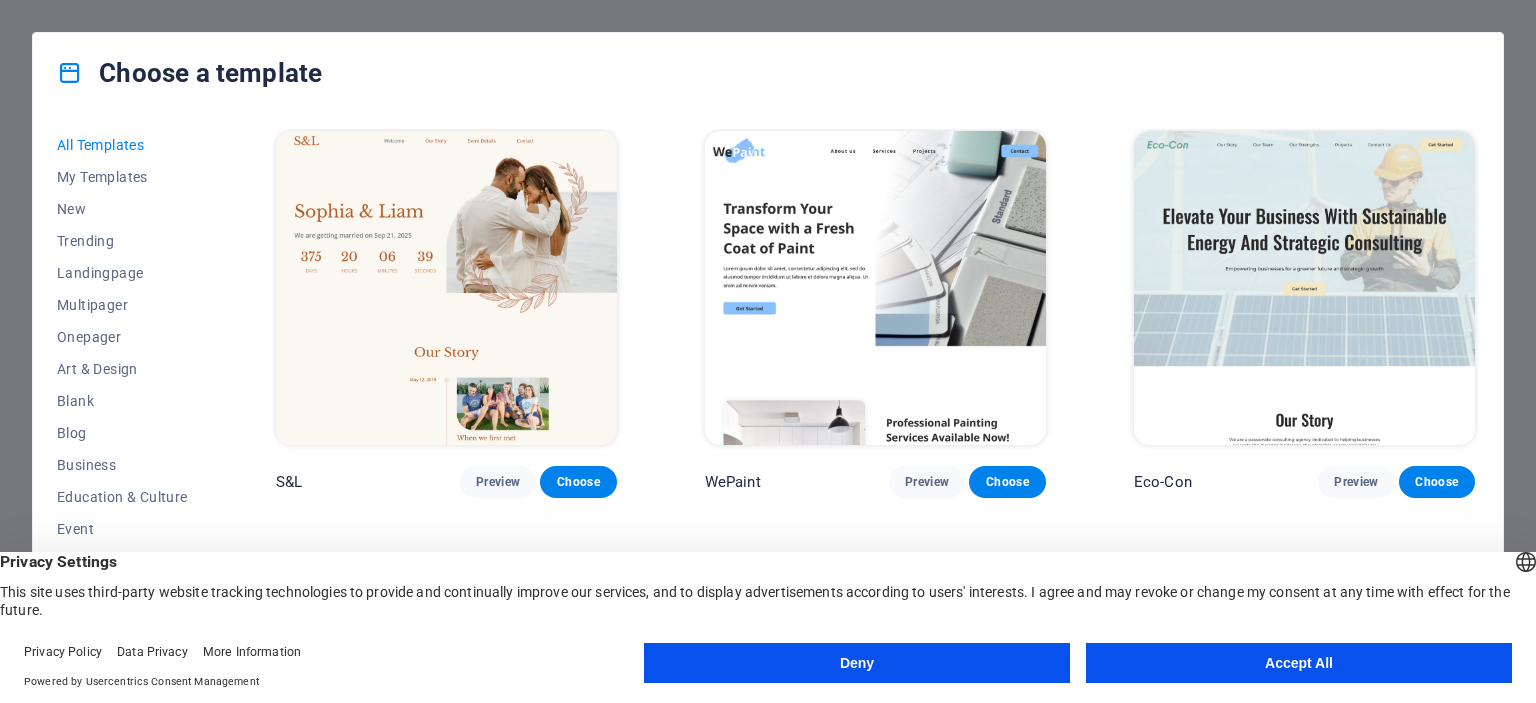 click on "All Templates My Templates New Trending Landingpage Multipager Onepager Art & Design Blank Blog Business Education & Culture Event Gastronomy Health IT & Media Legal & Finance Non-Profit Performance Portfolio Services Sports & Beauty Trades Travel Wireframe SugarDough Preview Choose RepairIT Preview Choose Peoneera Preview Choose Art Museum Preview Choose Wonder Planner Preview Choose Transportable Preview Choose S&L Preview Choose WePaint Preview Choose Eco-Con Preview Choose MeetUp Preview Choose Help & Care Preview Choose Podcaster Preview Choose Academix Preview Choose BIG Barber Shop Preview Choose Health & Food Preview Choose UrbanNest Interiors Preview Choose Green Change Preview Choose The Beauty Temple Preview Choose WeTrain Preview Choose Cleaner Preview Choose Johanna James Preview Choose Delicioso Preview Choose Dream Garden Preview Choose LumeDeAqua Preview Choose Pets Care Preview Choose SafeSpace Preview Choose Midnight Rain Bar Preview Choose Drive Preview Choose Estator Preview Choose Preview" at bounding box center [768, 391] 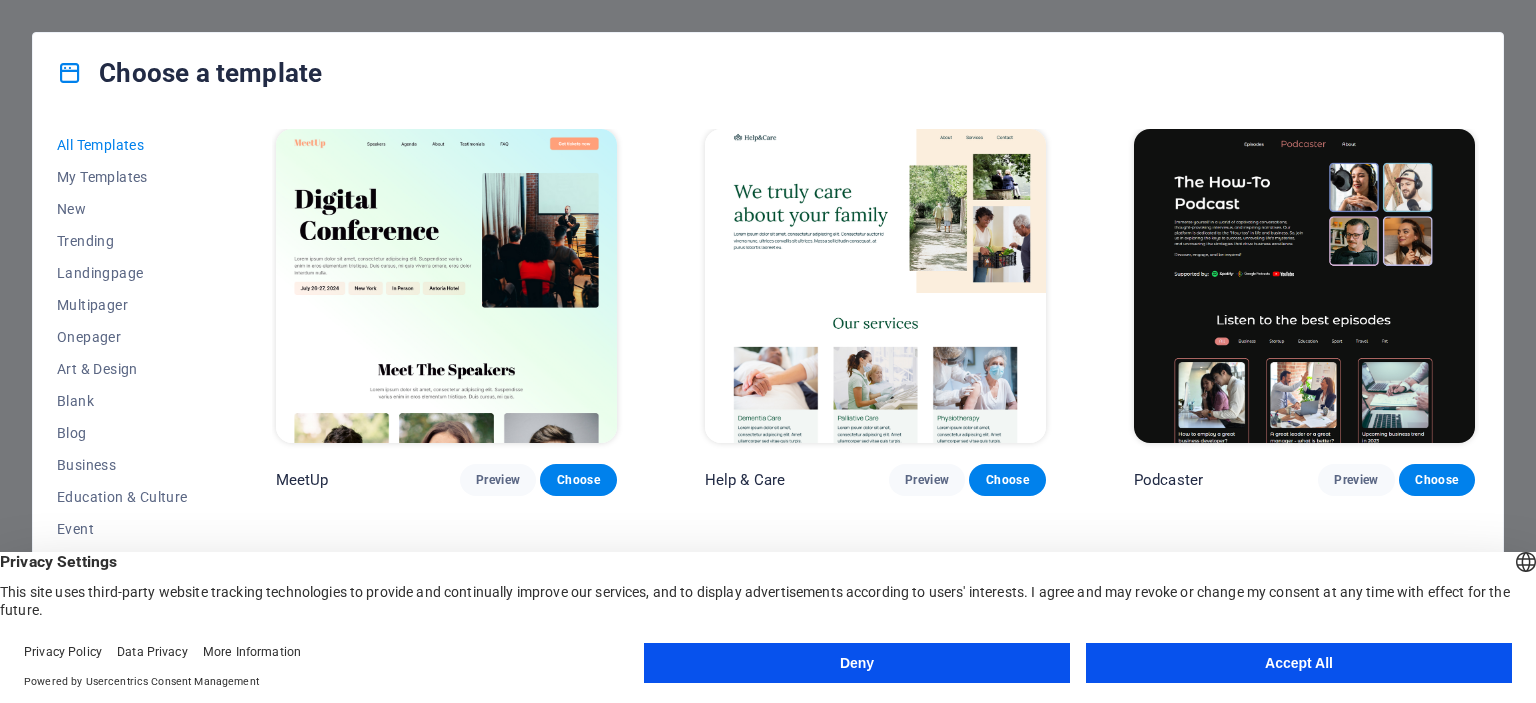 scroll, scrollTop: 1812, scrollLeft: 0, axis: vertical 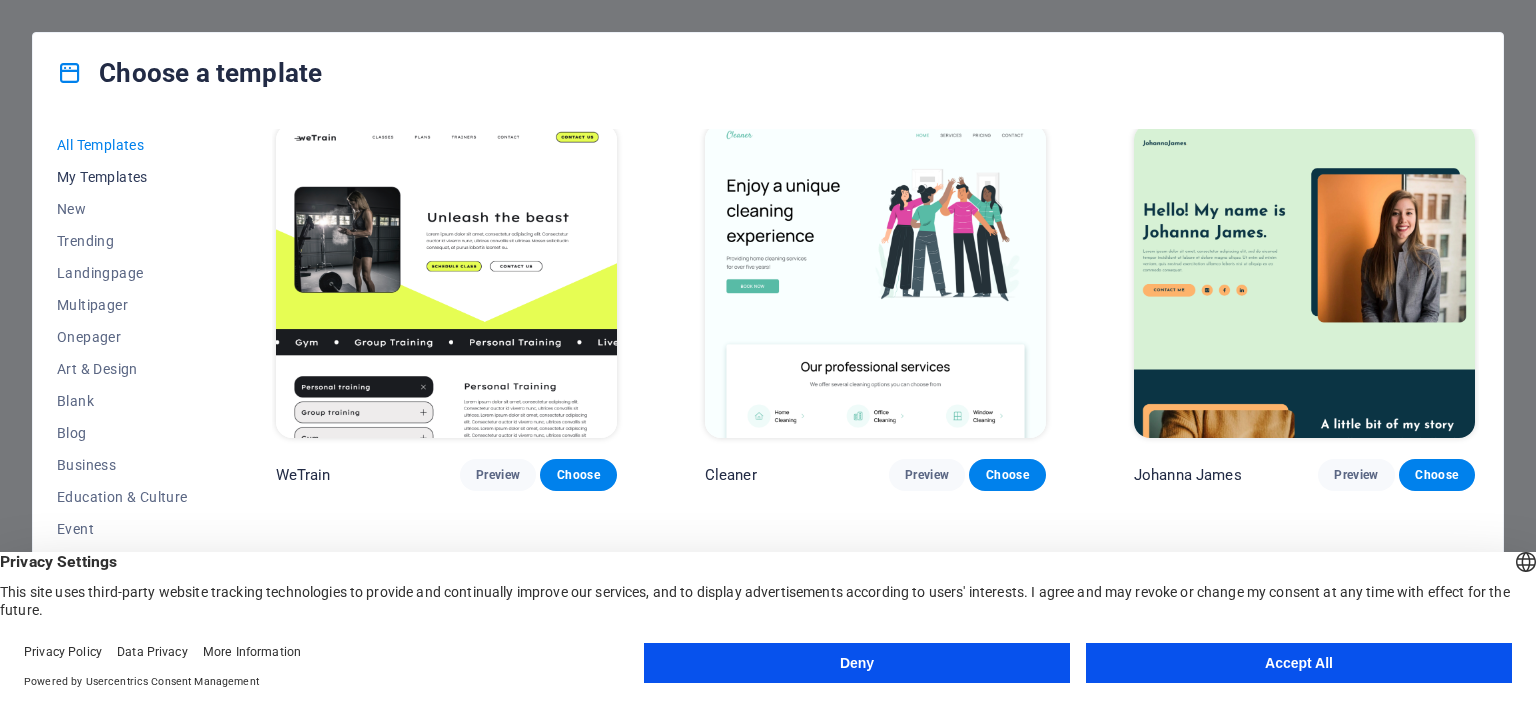 click on "My Templates" at bounding box center [122, 177] 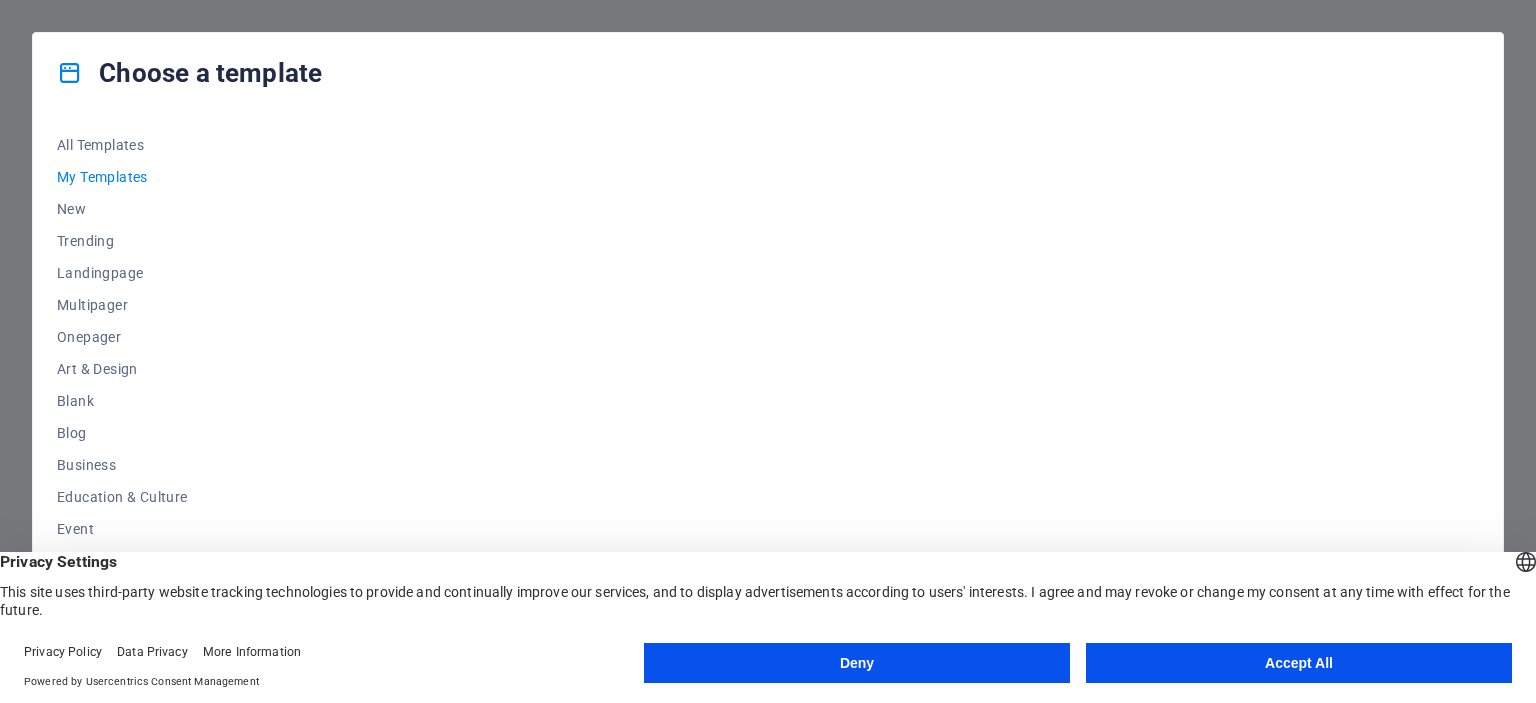 scroll, scrollTop: 0, scrollLeft: 0, axis: both 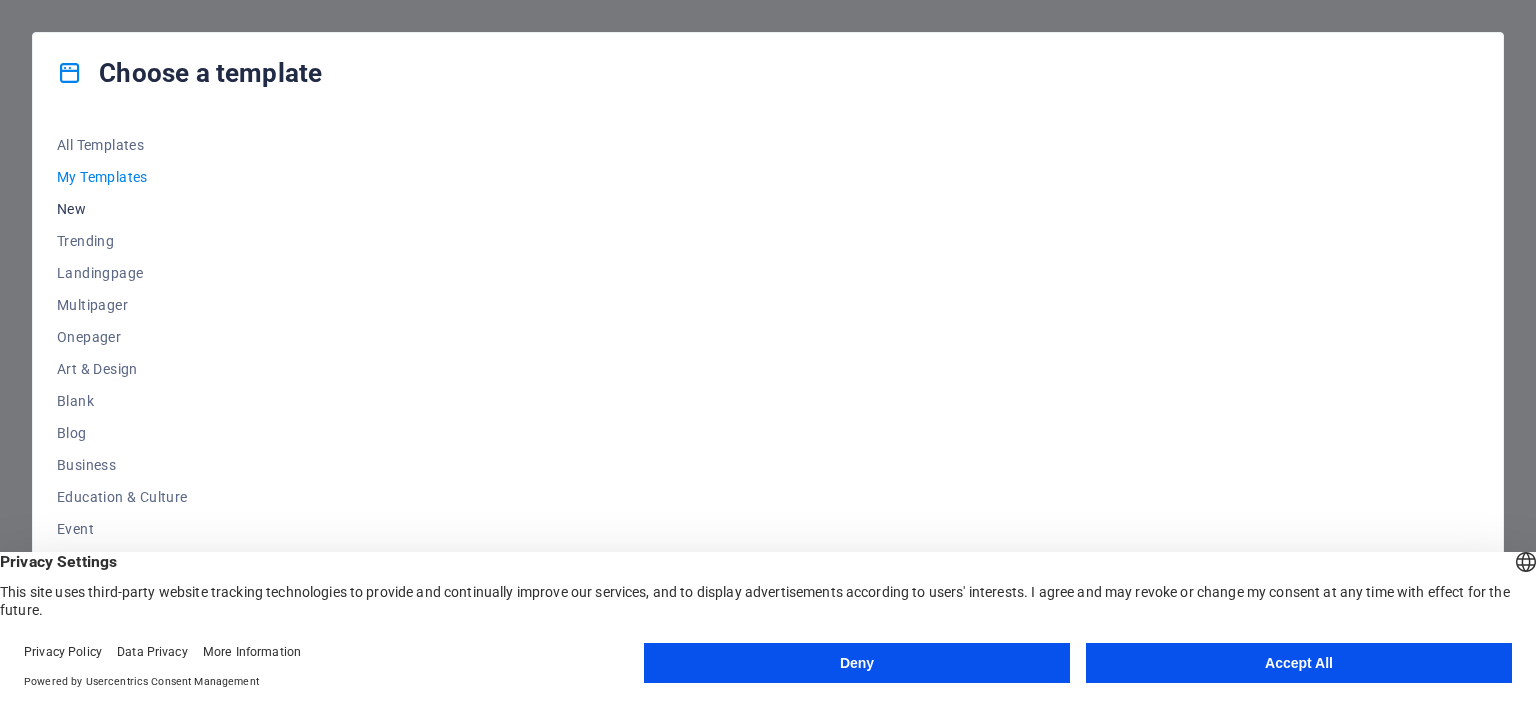 click on "New" at bounding box center (122, 209) 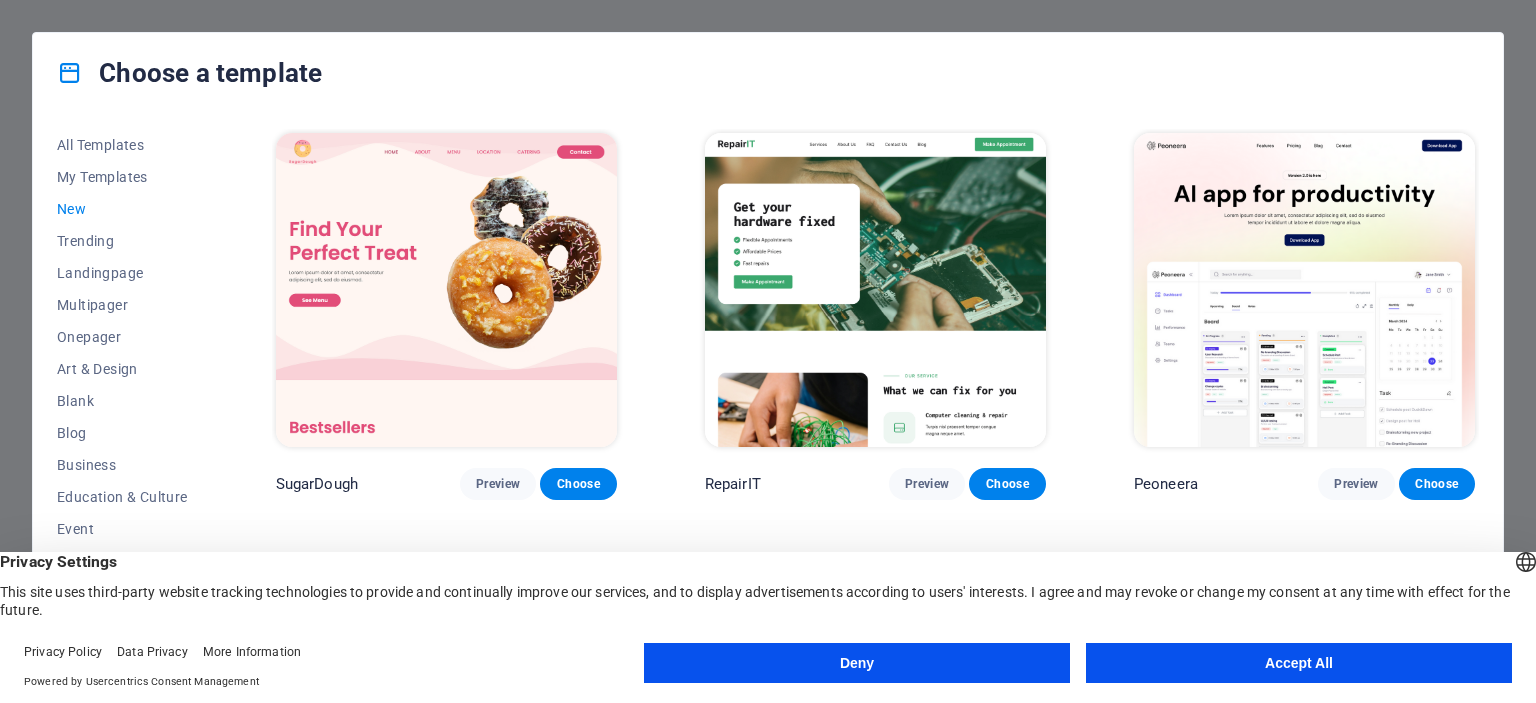 scroll, scrollTop: 452, scrollLeft: 0, axis: vertical 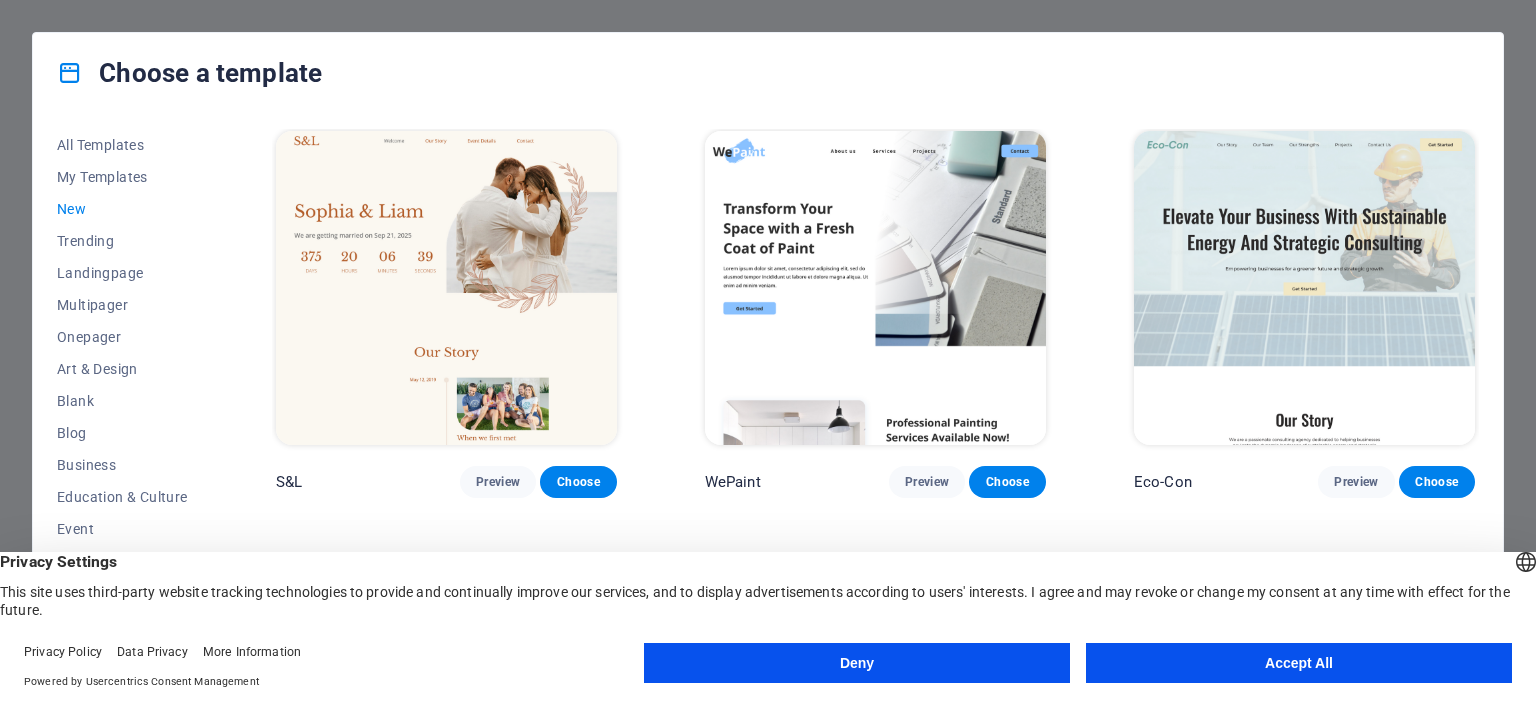 click on "Eco-Con Preview Choose" at bounding box center (1304, 312) 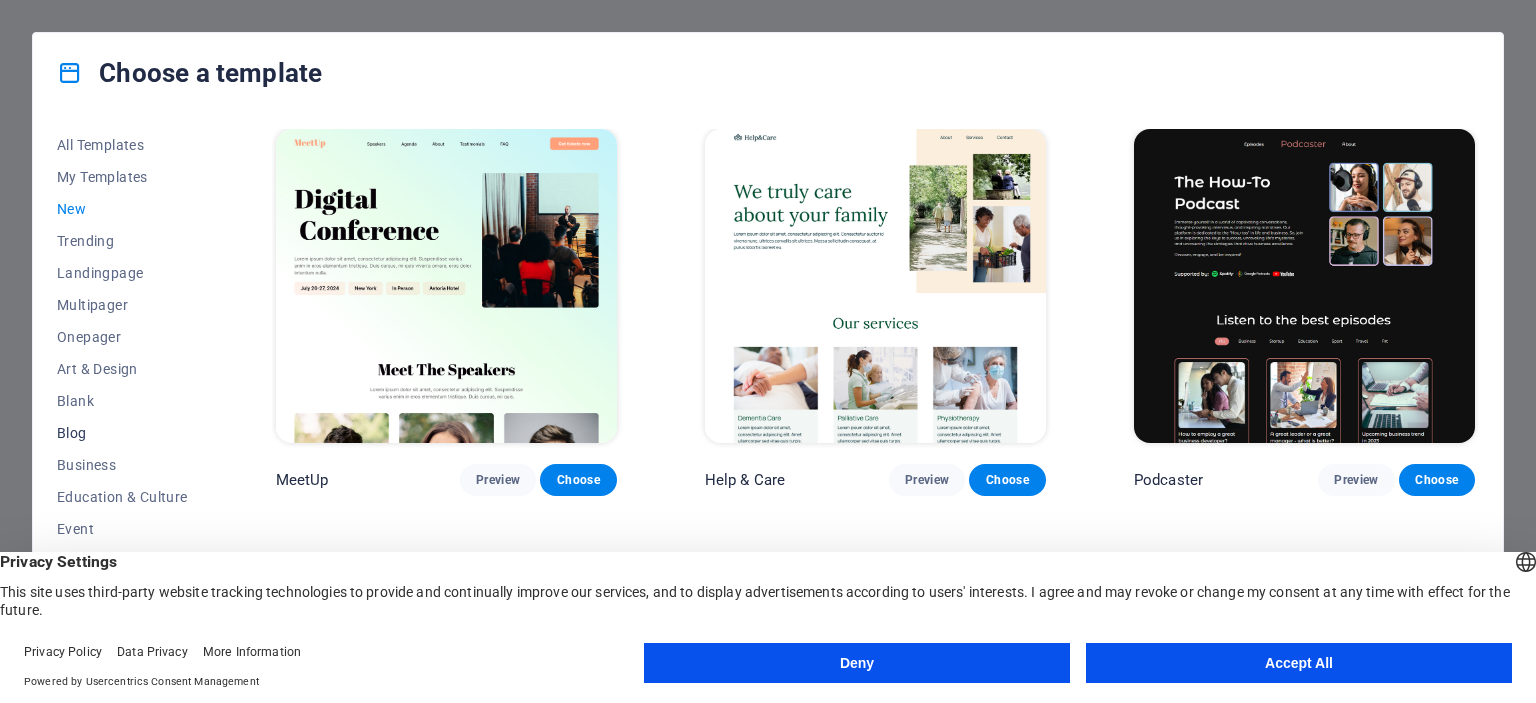 click on "Blog" at bounding box center [122, 433] 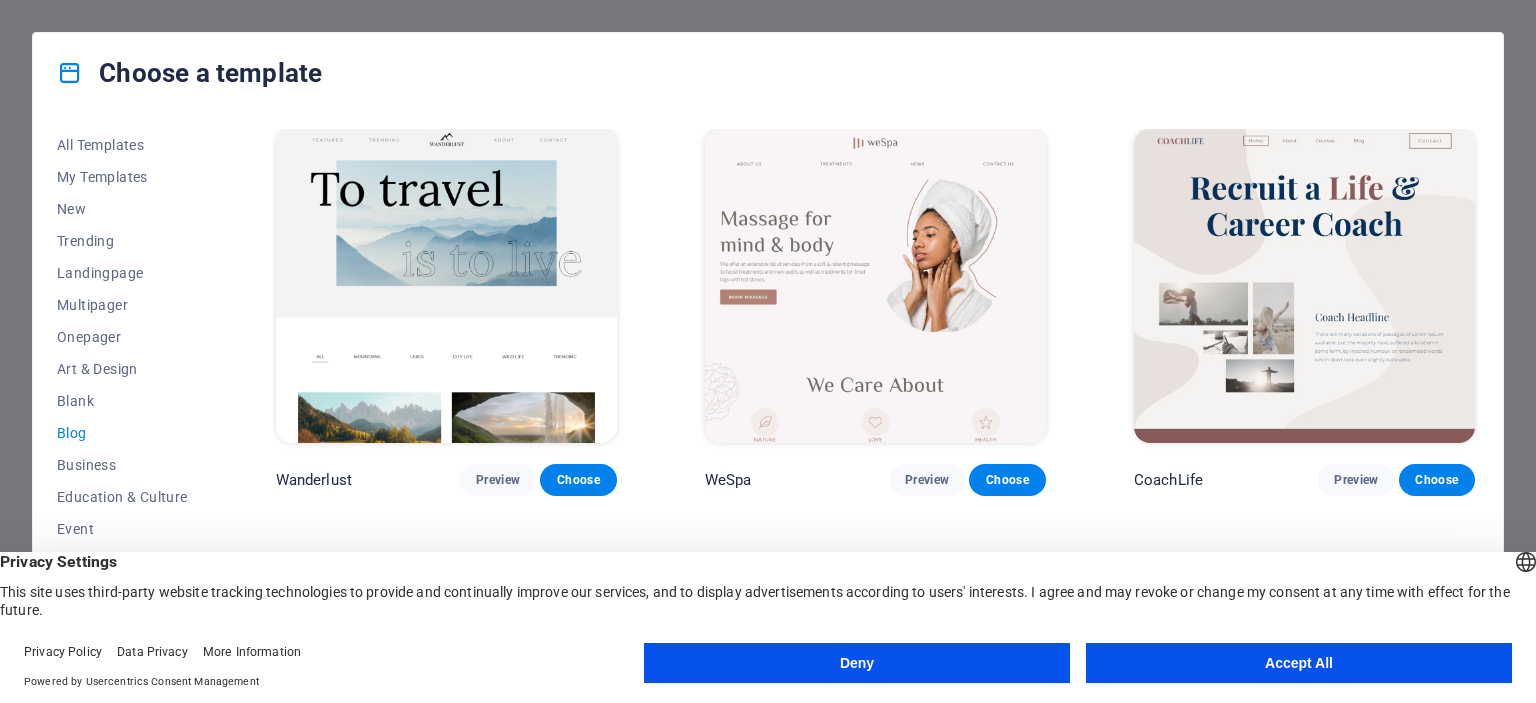 scroll, scrollTop: 460, scrollLeft: 0, axis: vertical 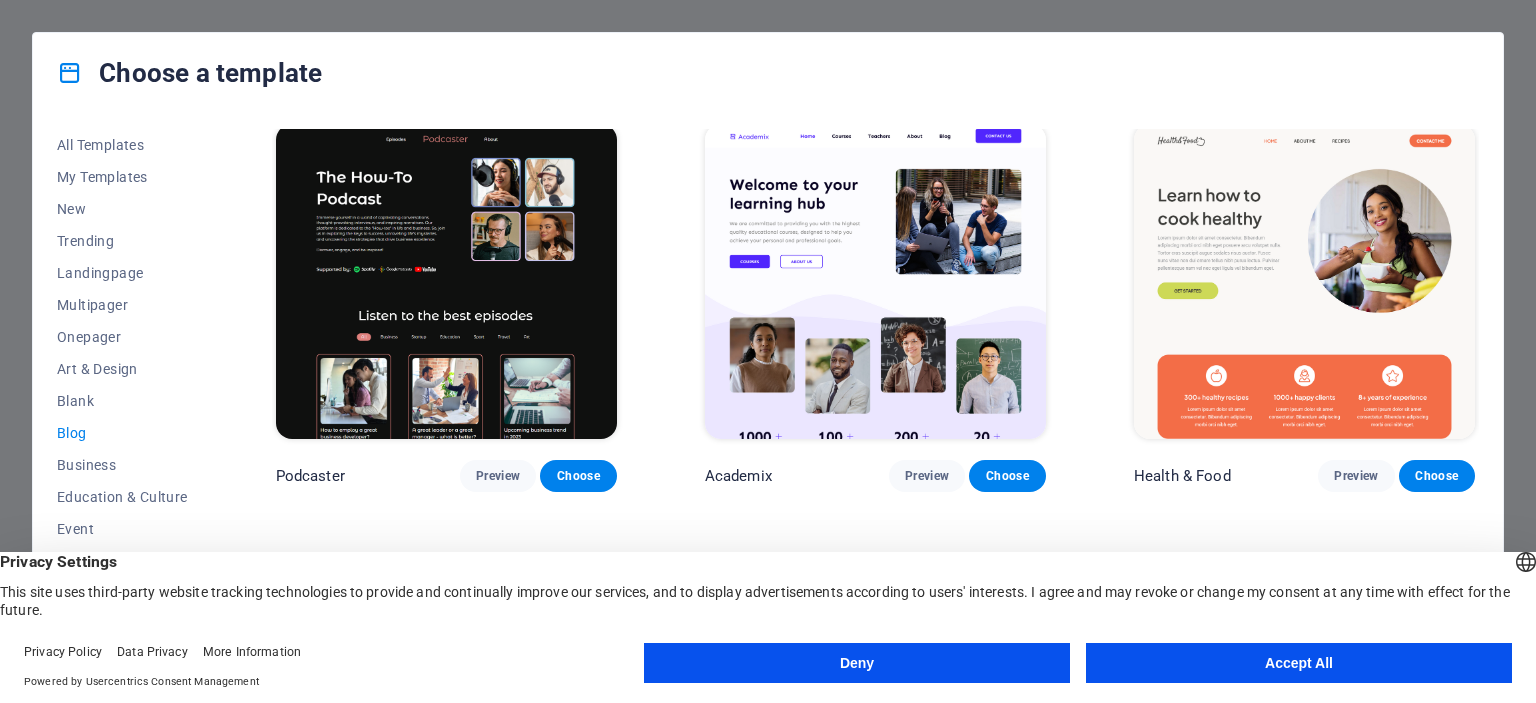 click on "Health & Food Preview Choose" at bounding box center (1304, 305) 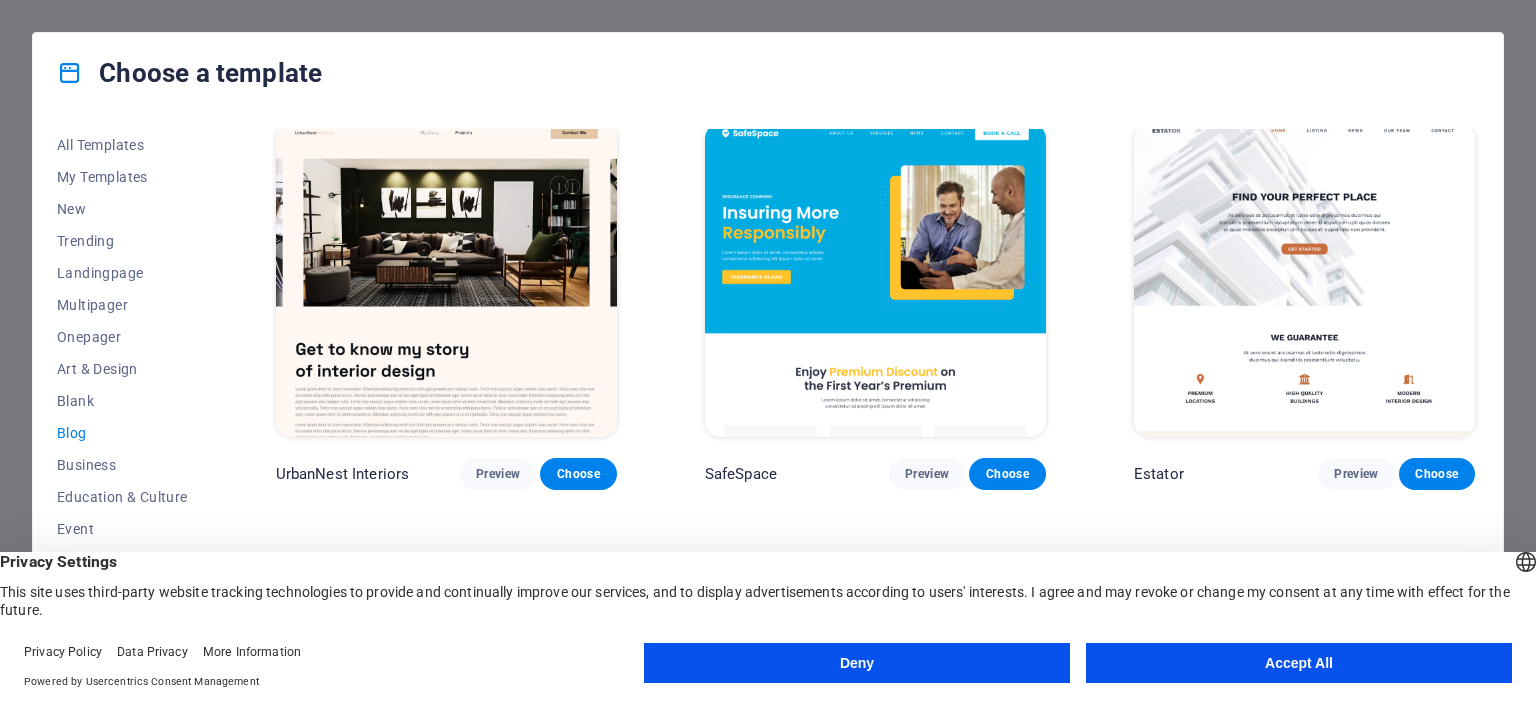 click on "Estator Preview Choose" at bounding box center (1304, 304) 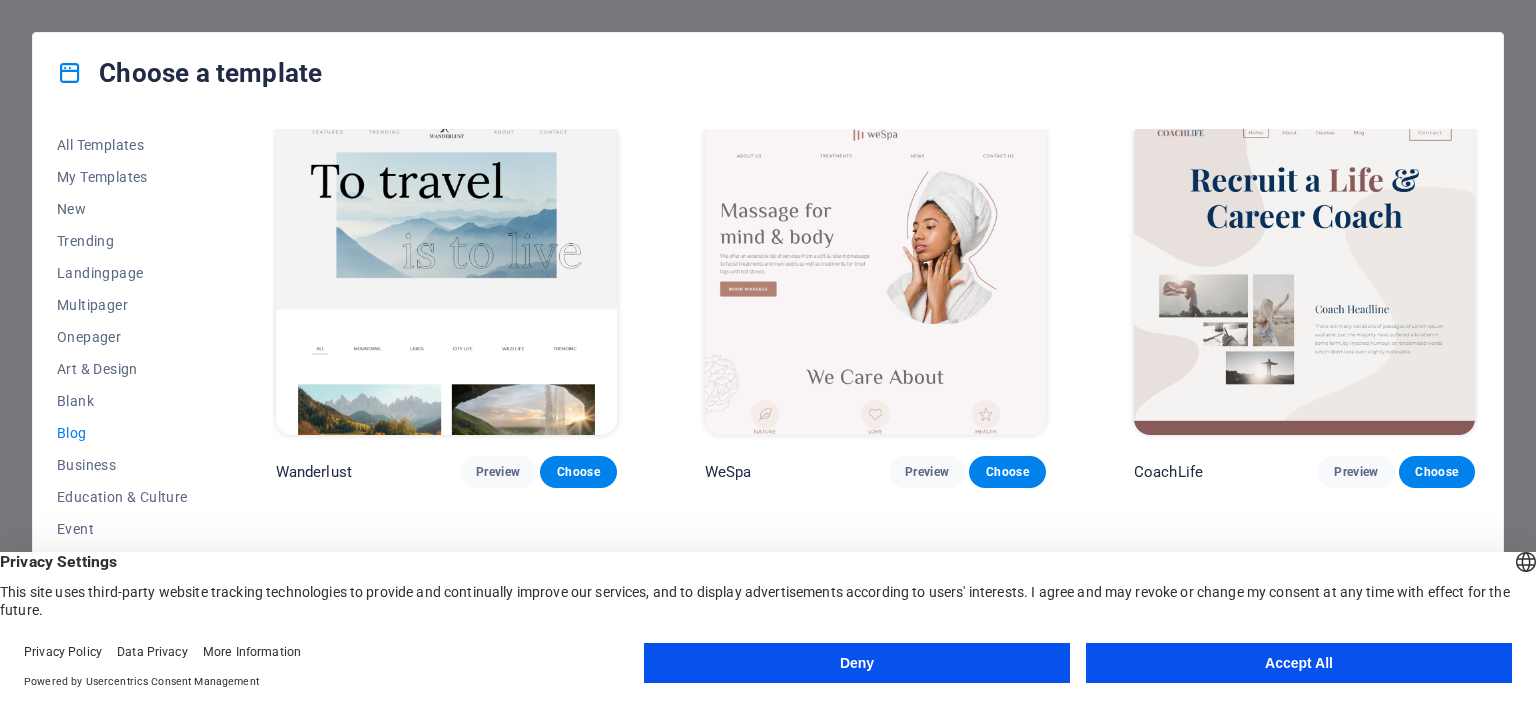 scroll, scrollTop: 1819, scrollLeft: 0, axis: vertical 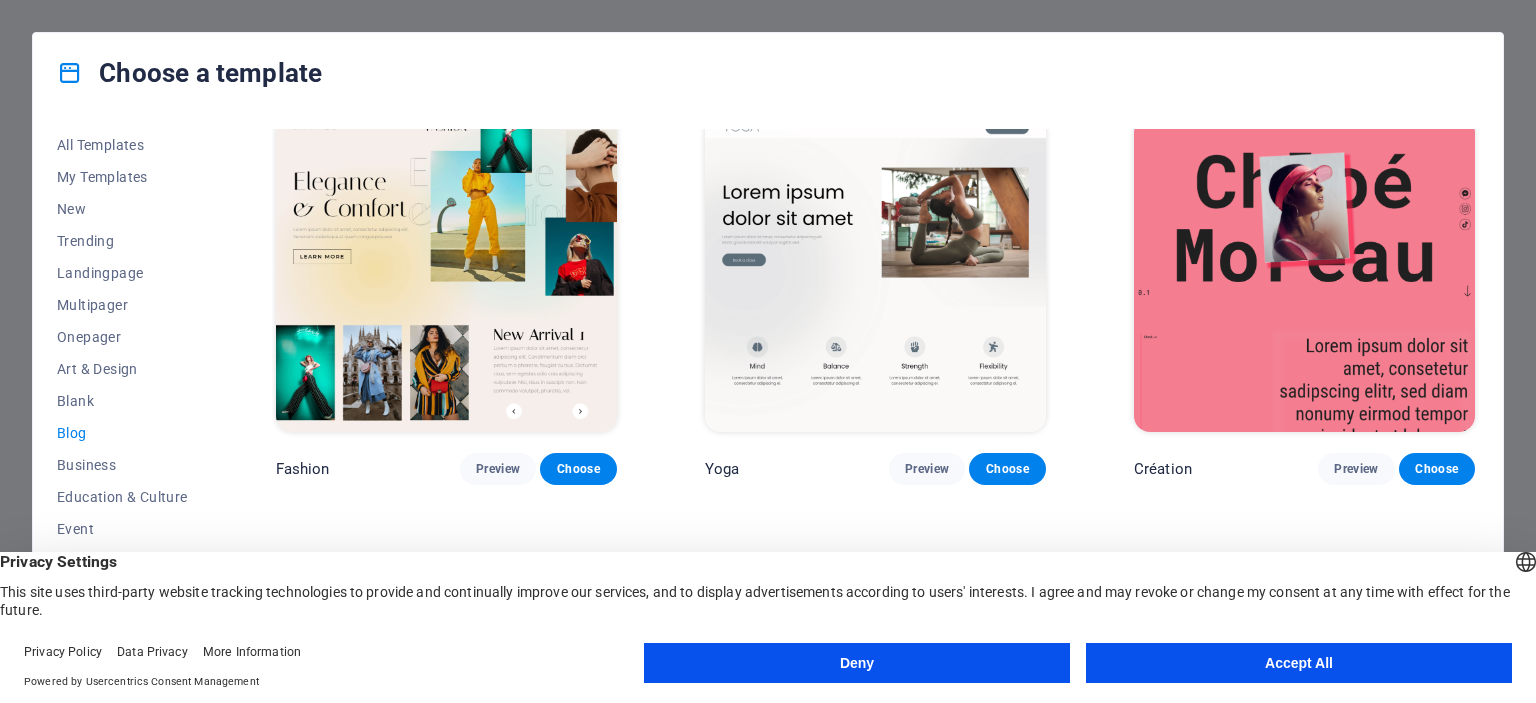 click on "RepairIT Preview Choose Peoneera Preview Choose Art Museum Preview Choose Podcaster Preview Choose Academix Preview Choose Health & Food Preview Choose UrbanNest Interiors Preview Choose SafeSpace Preview Choose Estator Preview Choose Wanderlust Preview Choose WeSpa Preview Choose CoachLife Preview Choose Blogger Preview Choose TechUp Preview Choose Nolan-Bahler Preview Choose Fashion Preview Choose Yoga Preview Choose Création Preview Choose Pesk Preview Choose Priodas Preview Choose Evergreen Preview Choose Opus Preview Choose Jane Preview Choose" at bounding box center [875, -378] 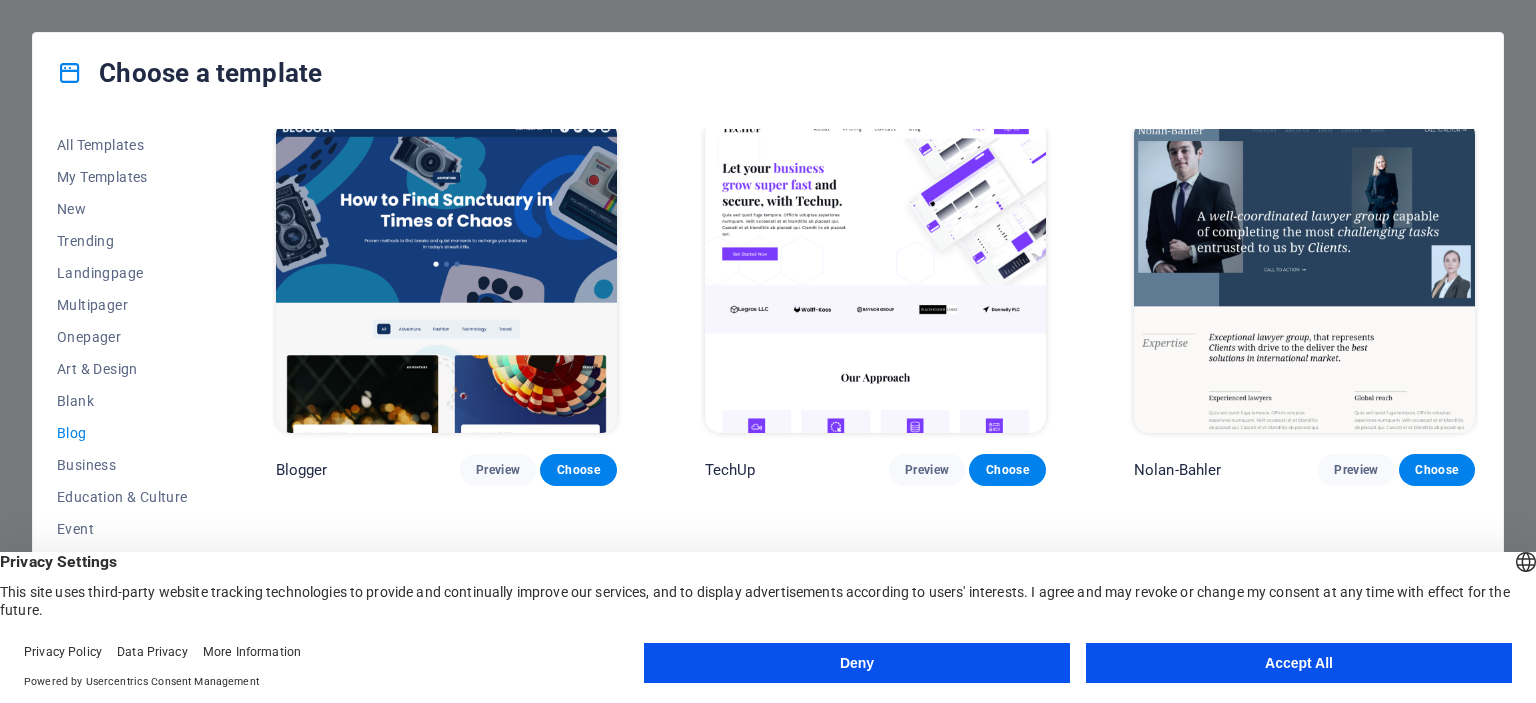 scroll, scrollTop: 1366, scrollLeft: 0, axis: vertical 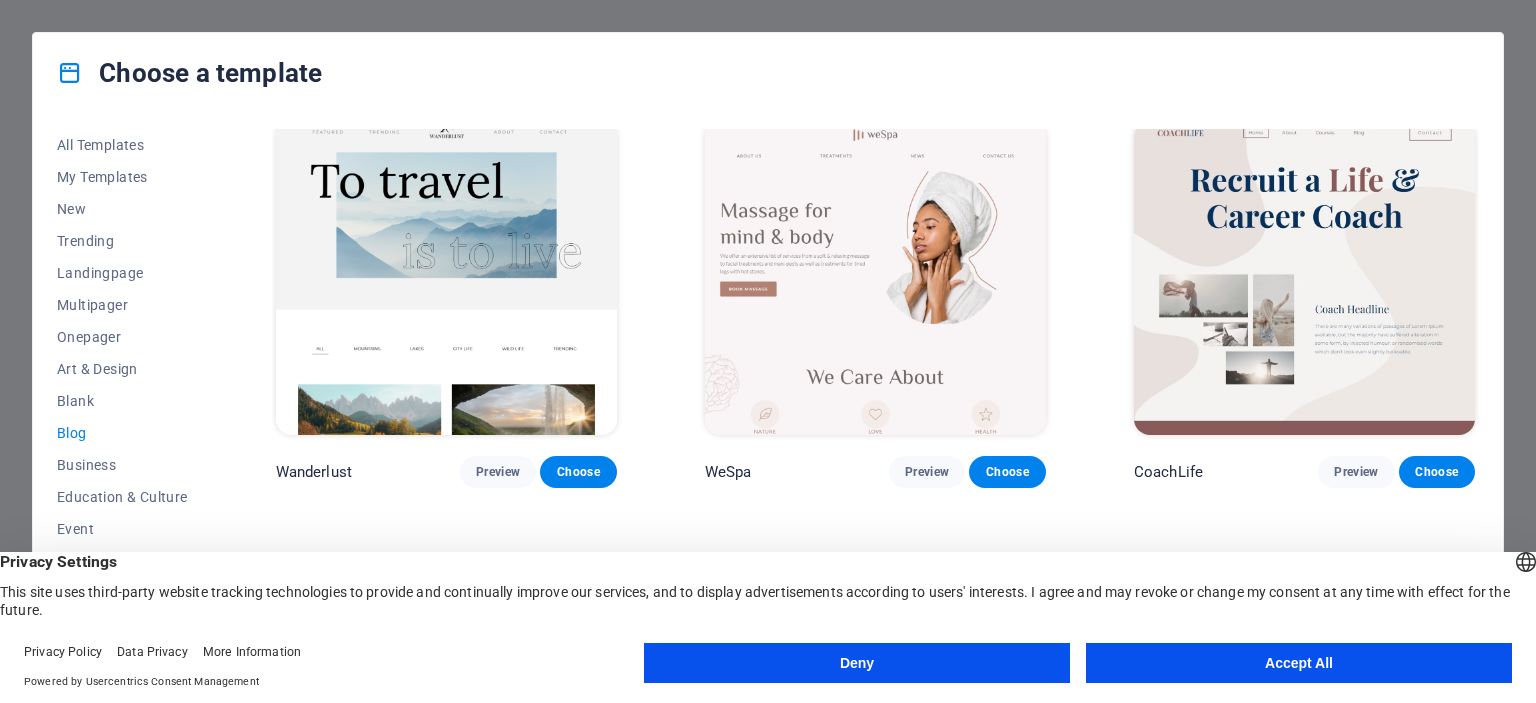 click on "All Templates My Templates New Trending Landingpage Multipager Onepager Art & Design Blank Blog Business Education & Culture Event Gastronomy Health IT & Media Legal & Finance Non-Profit Performance Portfolio Services Sports & Beauty Trades Travel Wireframe RepairIT Preview Choose Peoneera Preview Choose Art Museum Preview Choose Podcaster Preview Choose Academix Preview Choose Health & Food Preview Choose UrbanNest Interiors Preview Choose SafeSpace Preview Choose Estator Preview Choose Wanderlust Preview Choose WeSpa Preview Choose CoachLife Preview Choose Blogger Preview Choose TechUp Preview Choose Nolan-Bahler Preview Choose Fashion Preview Choose Yoga Preview Choose Création Preview Choose Pesk Preview Choose Priodas Preview Choose Evergreen Preview Choose Opus Preview Choose Jane Preview Choose" at bounding box center (768, 391) 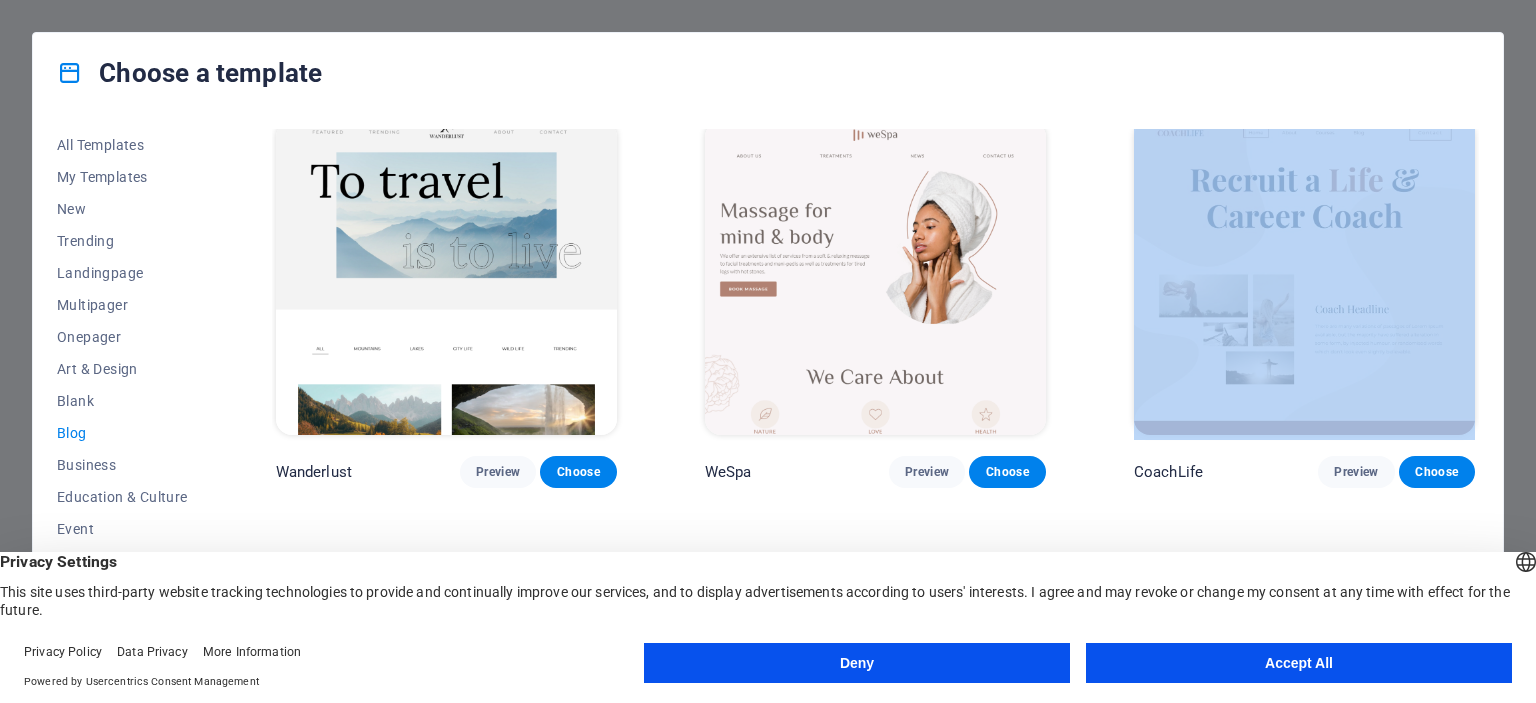 click on "All Templates My Templates New Trending Landingpage Multipager Onepager Art & Design Blank Blog Business Education & Culture Event Gastronomy Health IT & Media Legal & Finance Non-Profit Performance Portfolio Services Sports & Beauty Trades Travel Wireframe RepairIT Preview Choose Peoneera Preview Choose Art Museum Preview Choose Podcaster Preview Choose Academix Preview Choose Health & Food Preview Choose UrbanNest Interiors Preview Choose SafeSpace Preview Choose Estator Preview Choose Wanderlust Preview Choose WeSpa Preview Choose CoachLife Preview Choose Blogger Preview Choose TechUp Preview Choose Nolan-Bahler Preview Choose Fashion Preview Choose Yoga Preview Choose Création Preview Choose Pesk Preview Choose Priodas Preview Choose Evergreen Preview Choose Opus Preview Choose Jane Preview Choose" at bounding box center (768, 391) 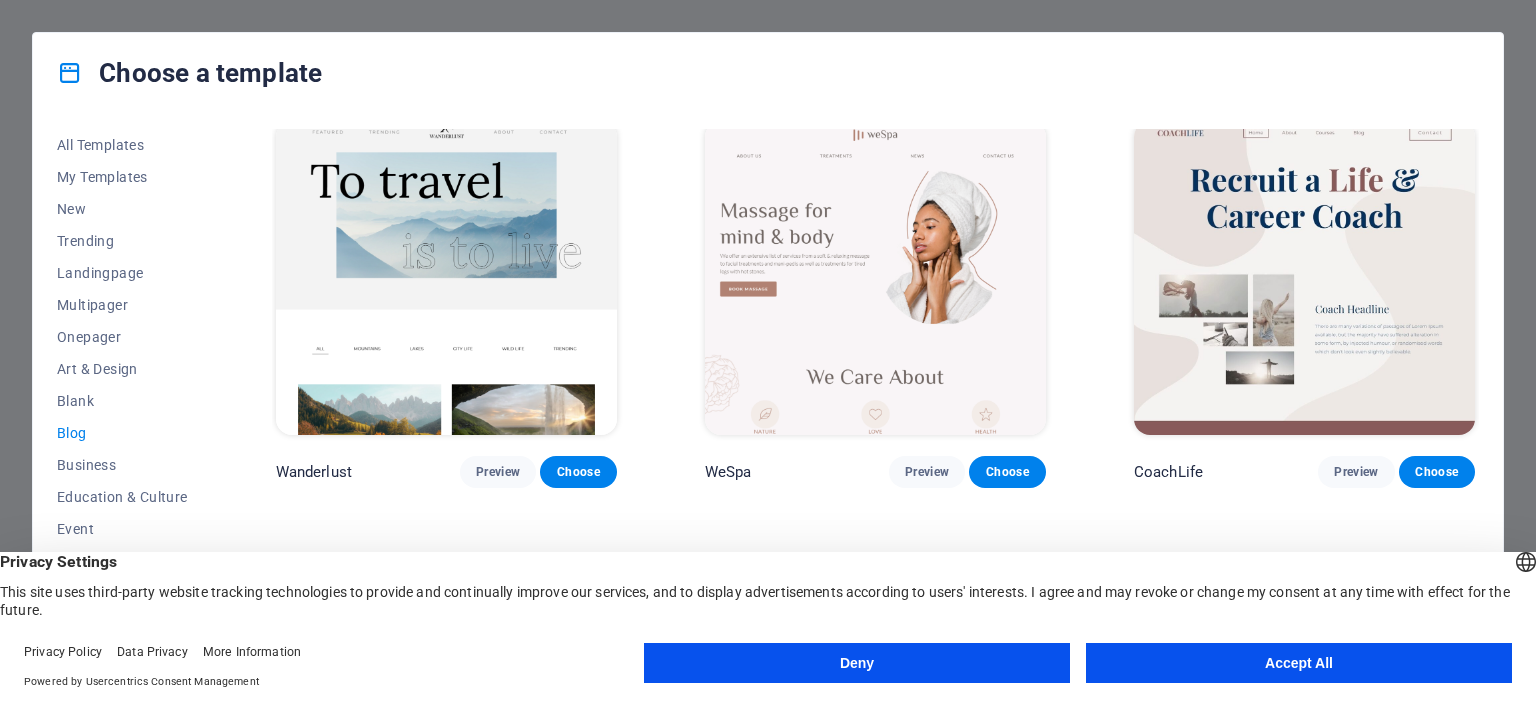 click on "Choose a template" at bounding box center [768, 73] 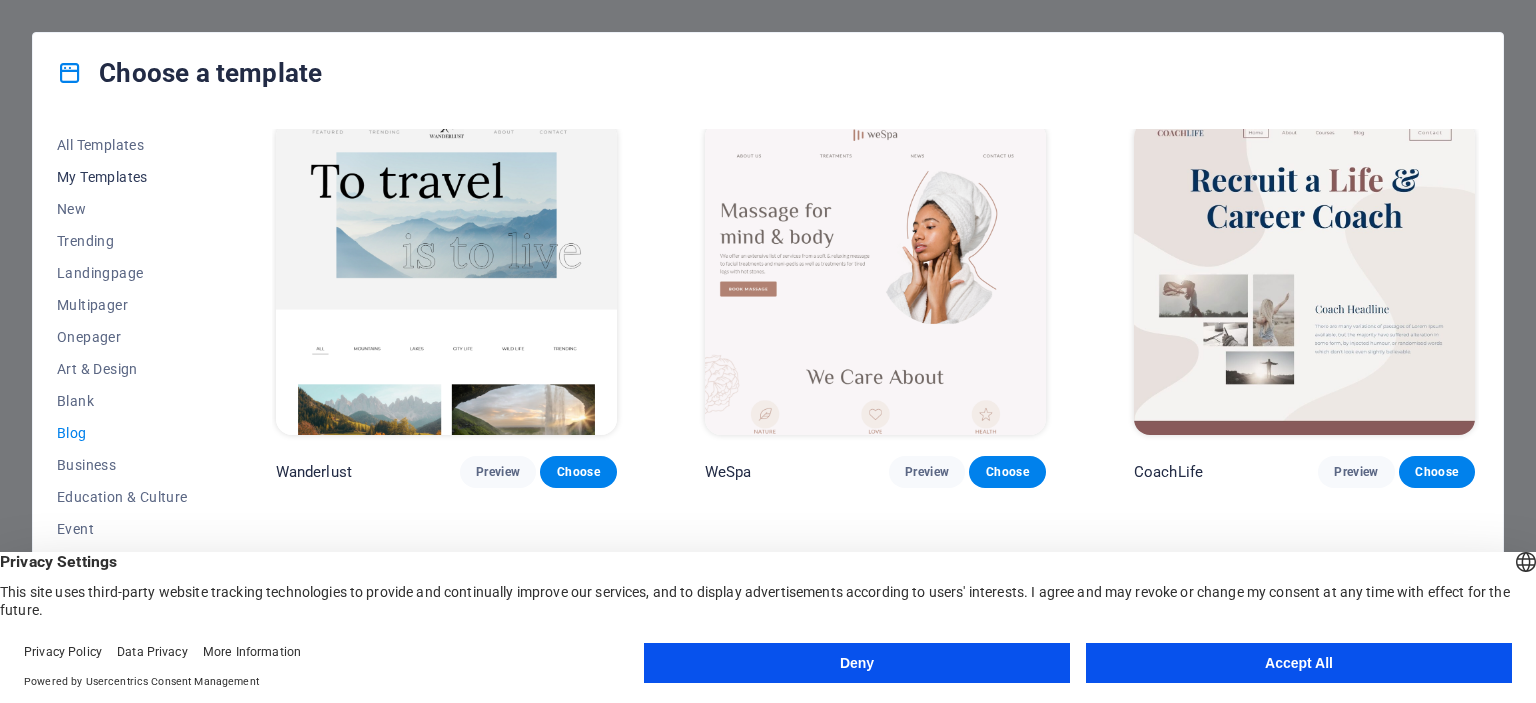 click on "My Templates" at bounding box center (122, 177) 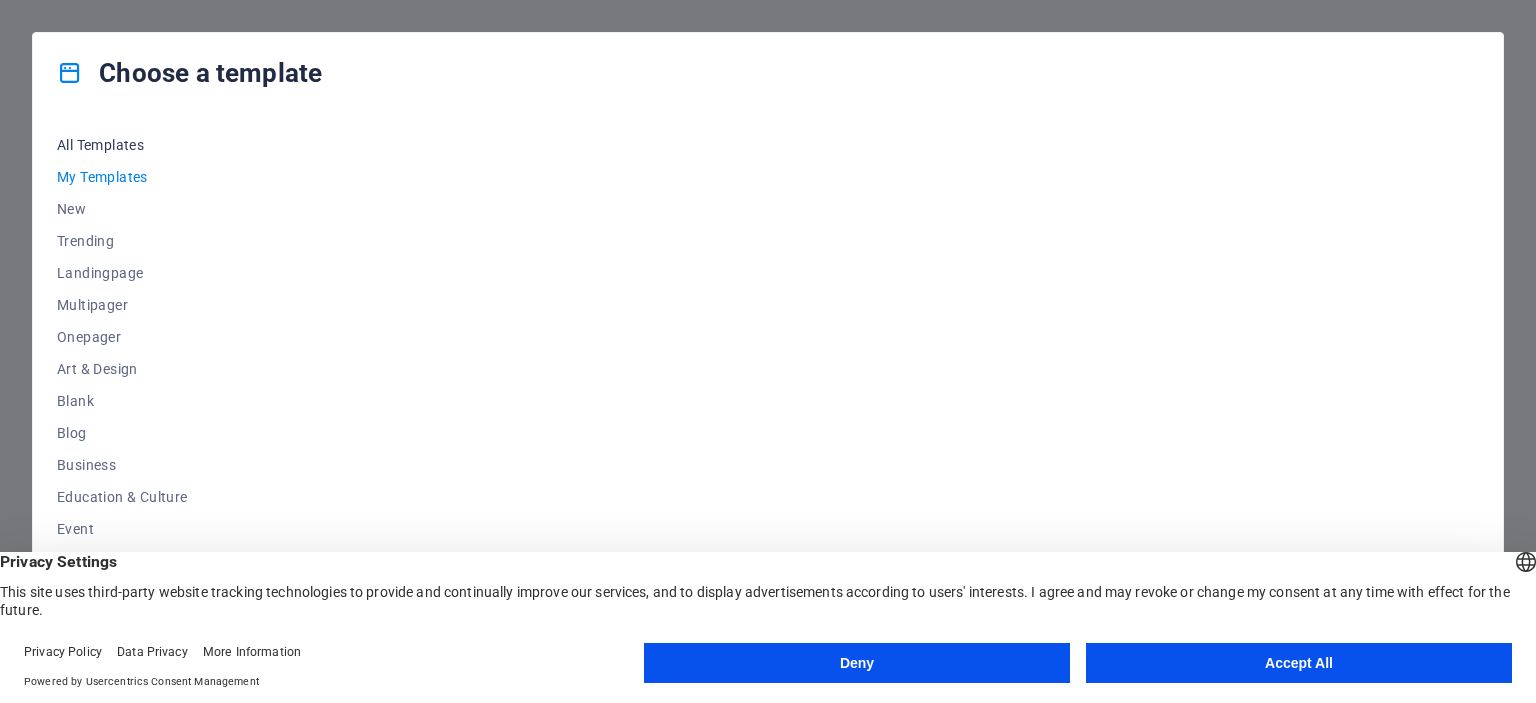 click on "All Templates" at bounding box center (122, 145) 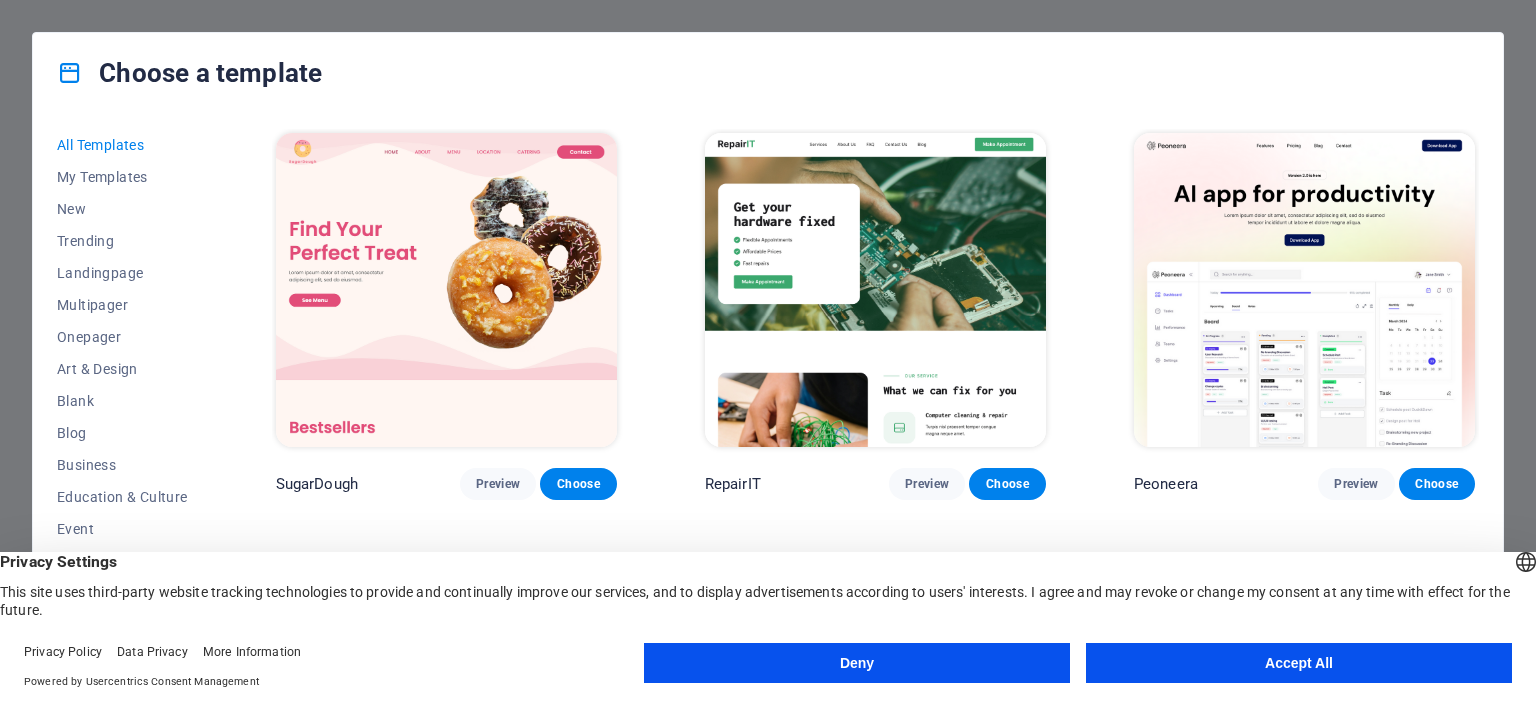 scroll, scrollTop: 452, scrollLeft: 0, axis: vertical 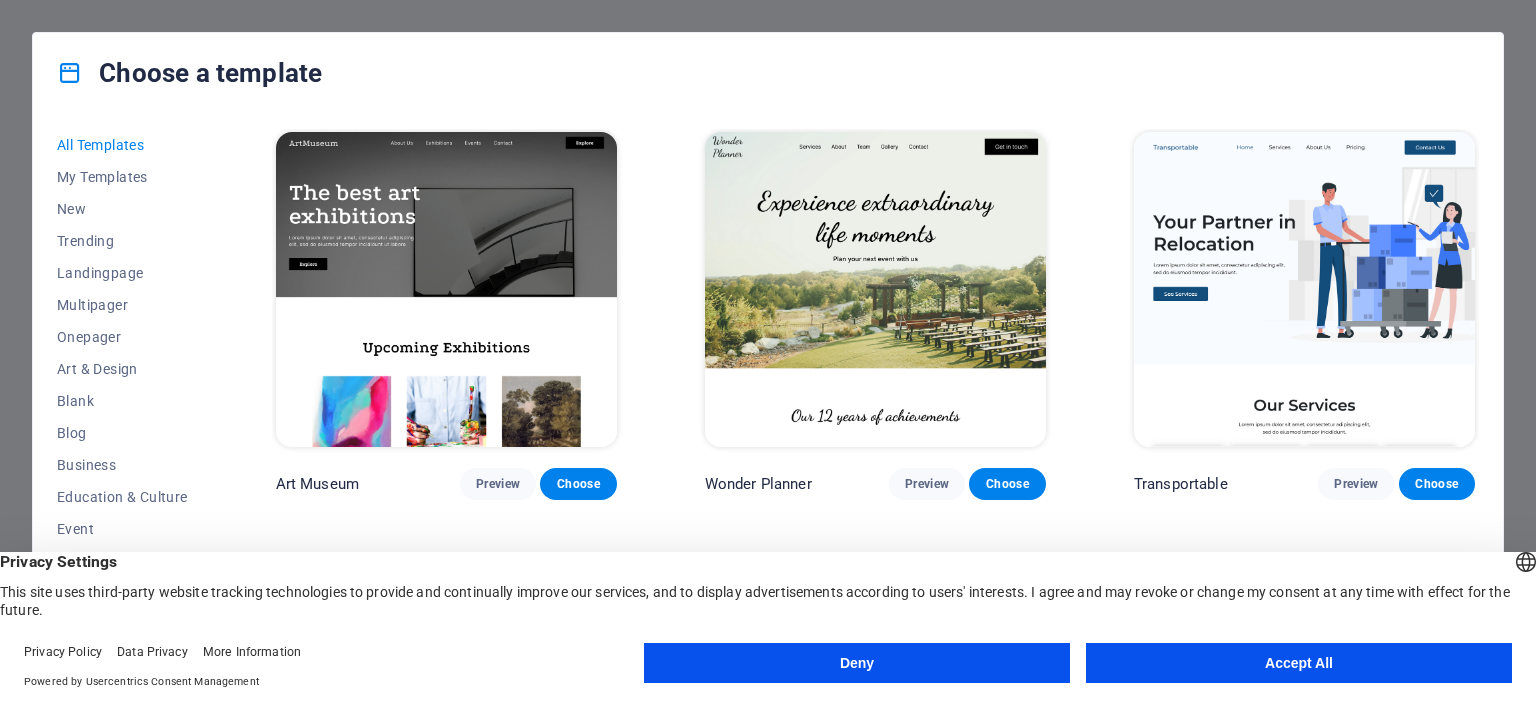 click on "Transportable Preview Choose" at bounding box center (1304, 313) 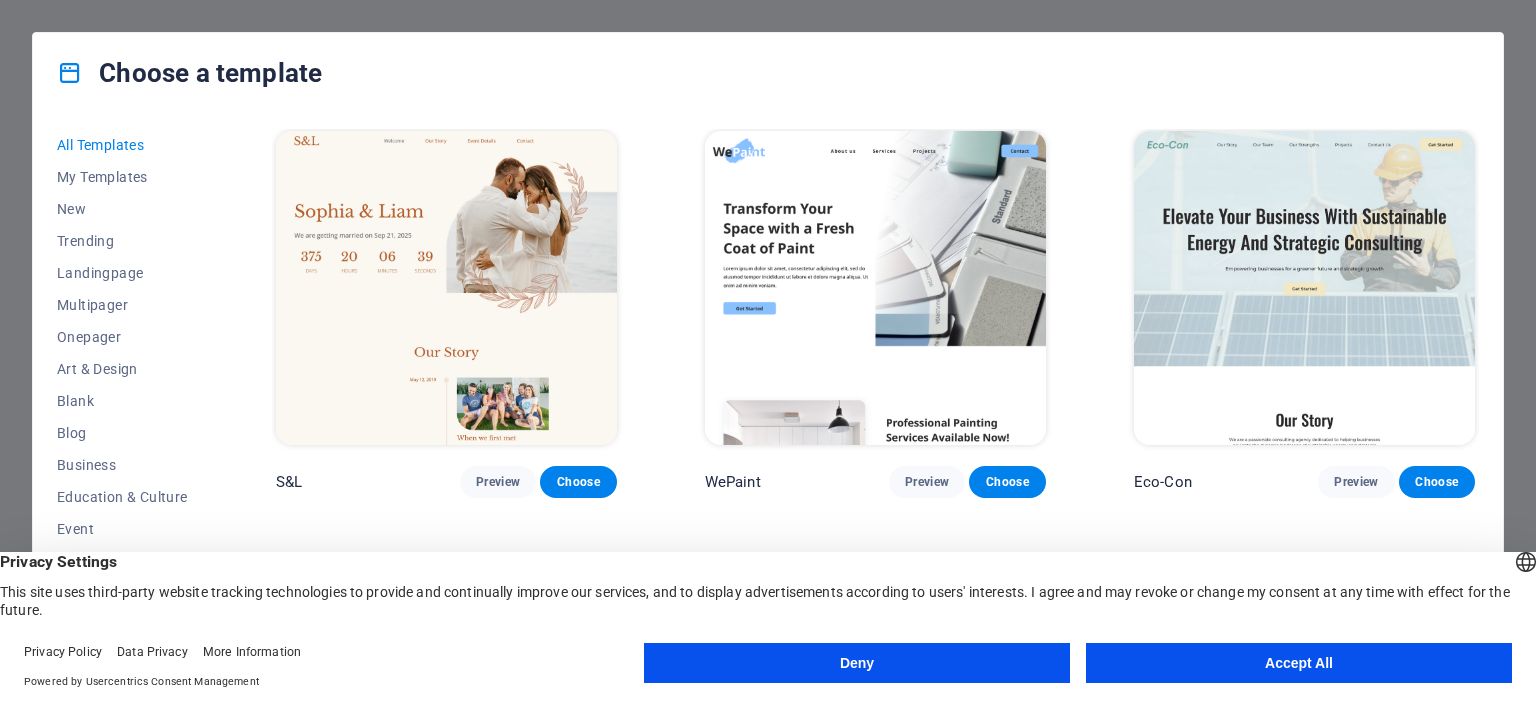 scroll, scrollTop: 1358, scrollLeft: 0, axis: vertical 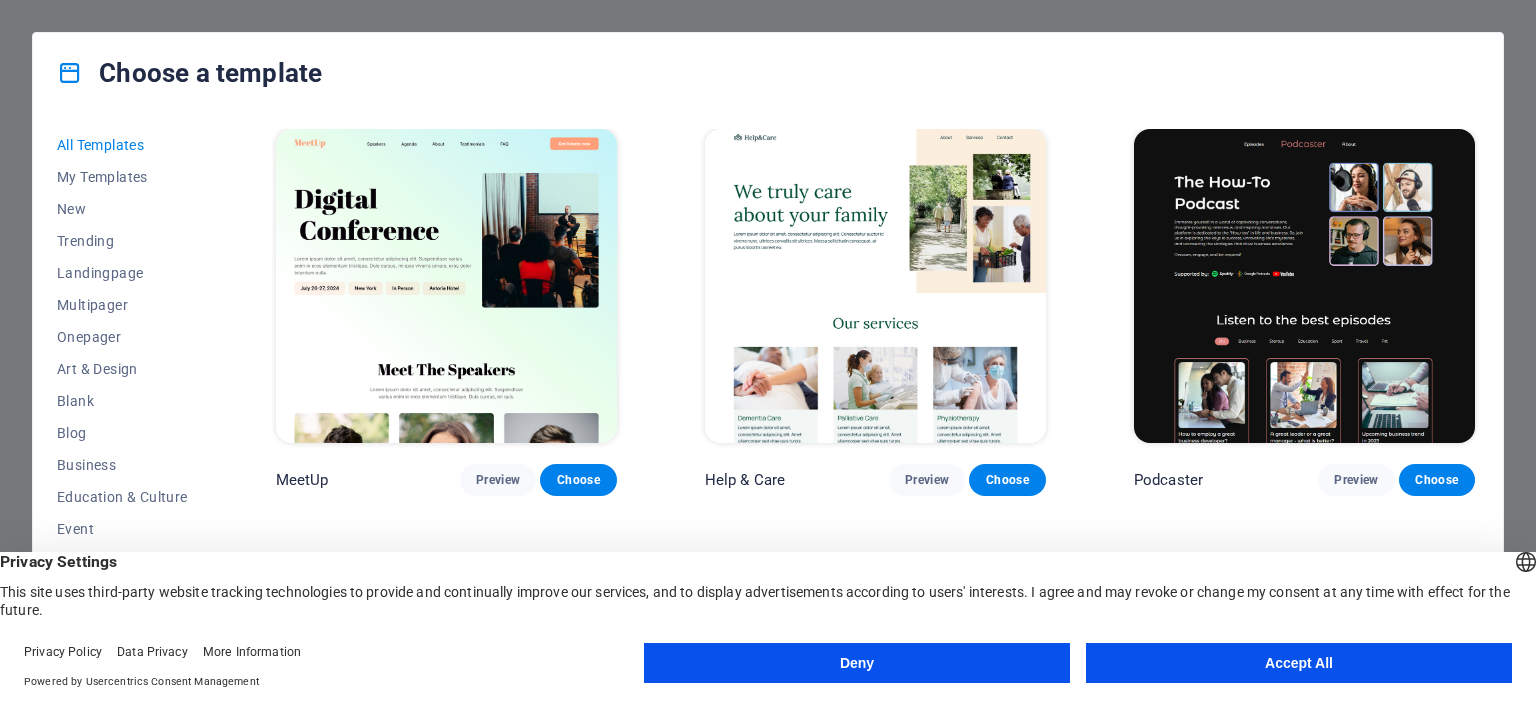 click on "Podcaster Preview Choose" at bounding box center [1304, 310] 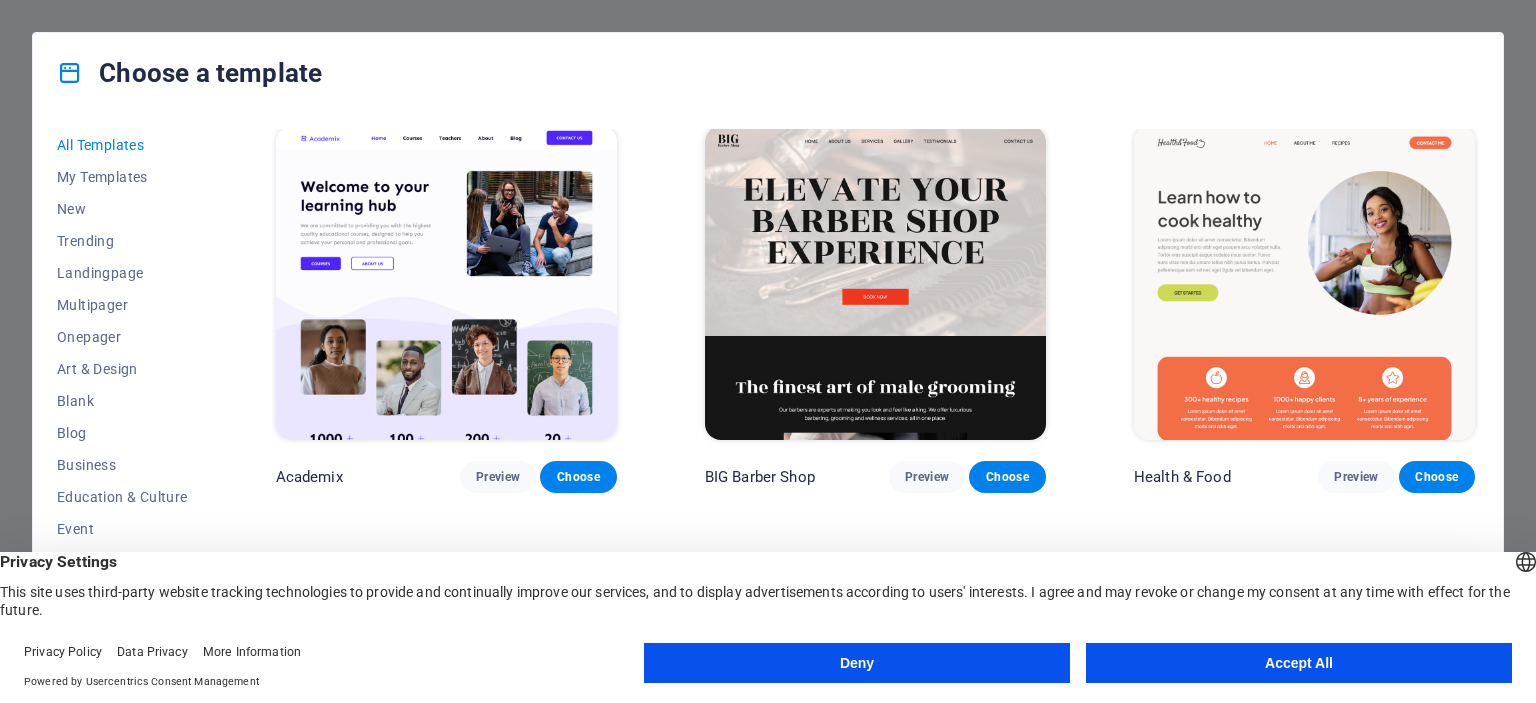scroll, scrollTop: 2264, scrollLeft: 0, axis: vertical 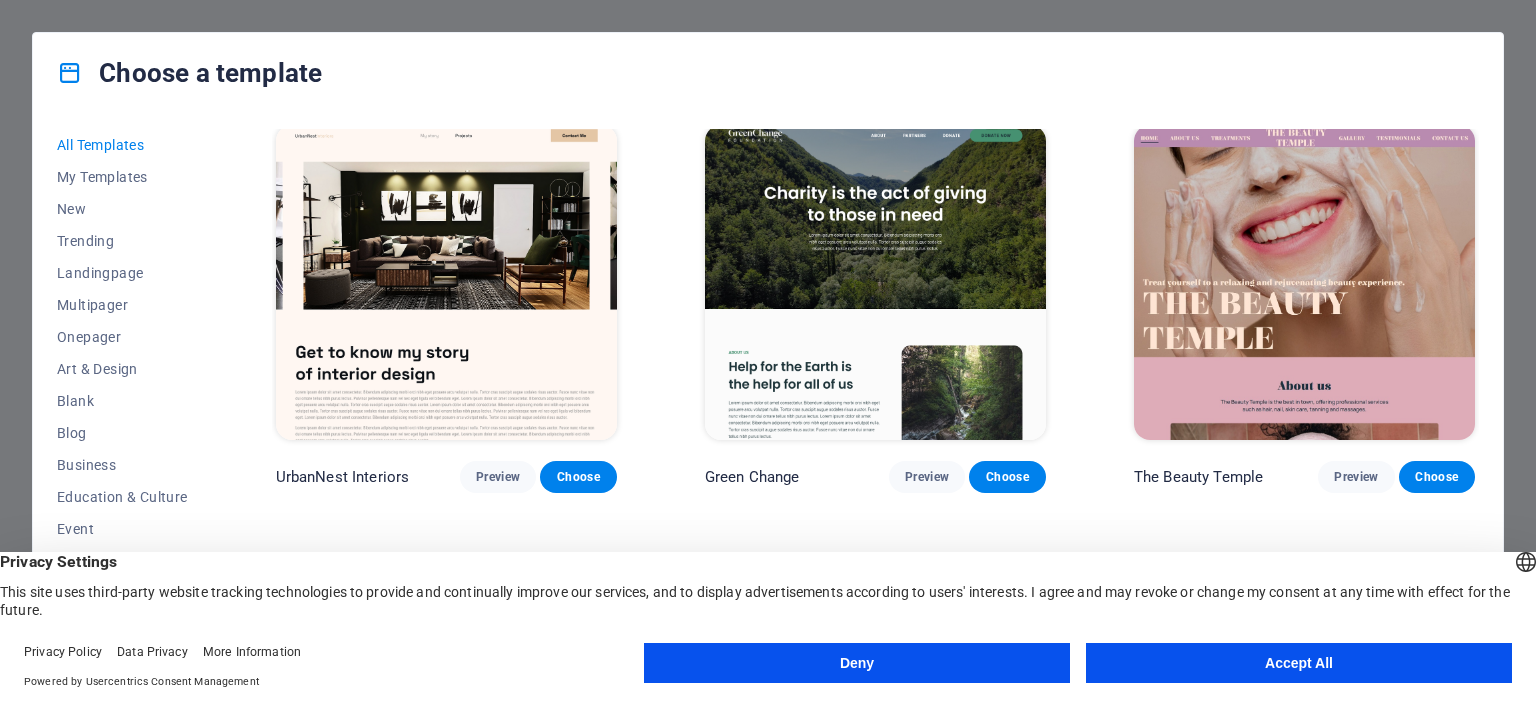 click on "All Templates My Templates New Trending Landingpage Multipager Onepager Art & Design Blank Blog Business Education & Culture Event Gastronomy Health IT & Media Legal & Finance Non-Profit Performance Portfolio Services Sports & Beauty Trades Travel Wireframe SugarDough Preview Choose RepairIT Preview Choose Peoneera Preview Choose Art Museum Preview Choose Wonder Planner Preview Choose Transportable Preview Choose S&L Preview Choose WePaint Preview Choose Eco-Con Preview Choose MeetUp Preview Choose Help & Care Preview Choose Podcaster Preview Choose Academix Preview Choose BIG Barber Shop Preview Choose Health & Food Preview Choose UrbanNest Interiors Preview Choose Green Change Preview Choose The Beauty Temple Preview Choose WeTrain Preview Choose Cleaner Preview Choose Johanna James Preview Choose Delicioso Preview Choose Dream Garden Preview Choose LumeDeAqua Preview Choose Pets Care Preview Choose SafeSpace Preview Choose Midnight Rain Bar Preview Choose Drive Preview Choose Estator Preview Choose Preview" at bounding box center (768, 391) 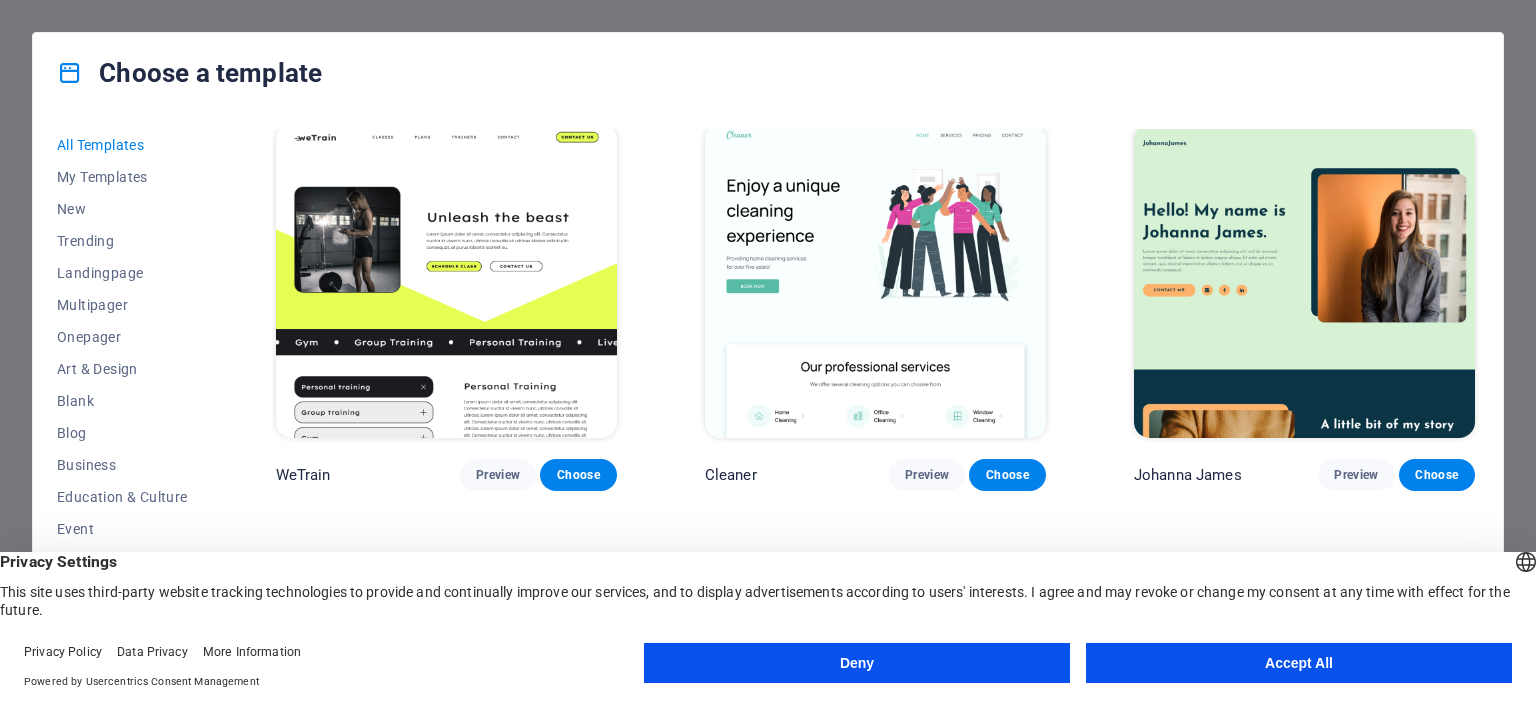 scroll, scrollTop: 3170, scrollLeft: 0, axis: vertical 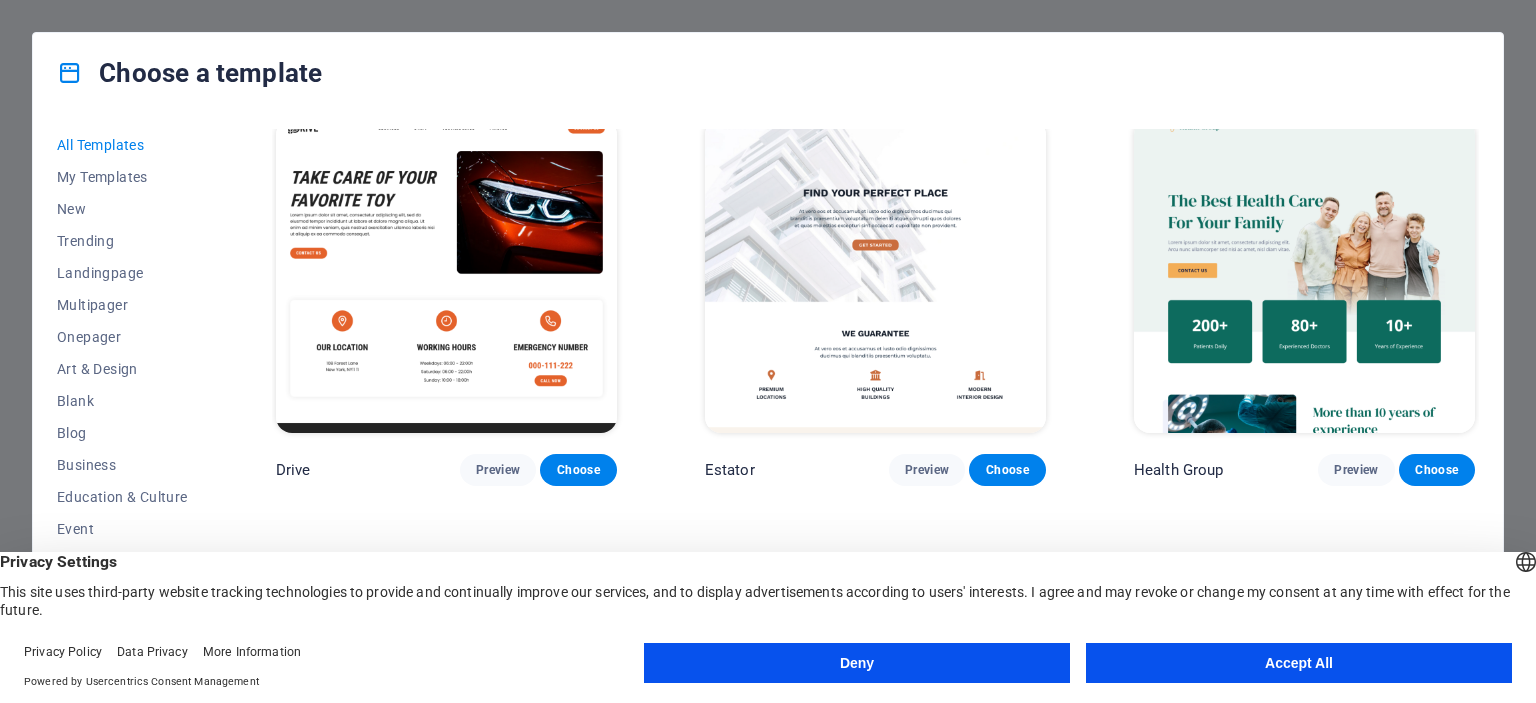 click on "Health Group Preview Choose" at bounding box center (1304, 300) 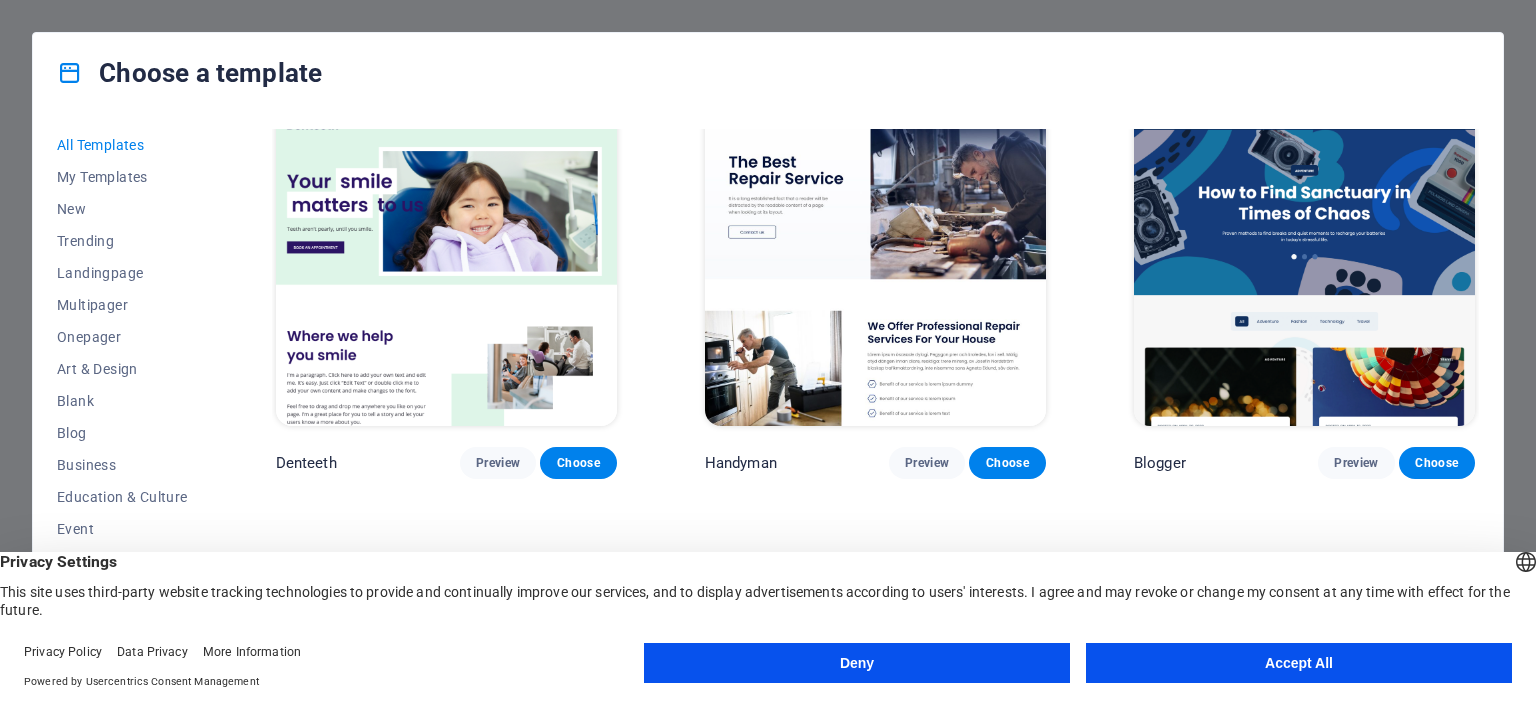 scroll, scrollTop: 6340, scrollLeft: 0, axis: vertical 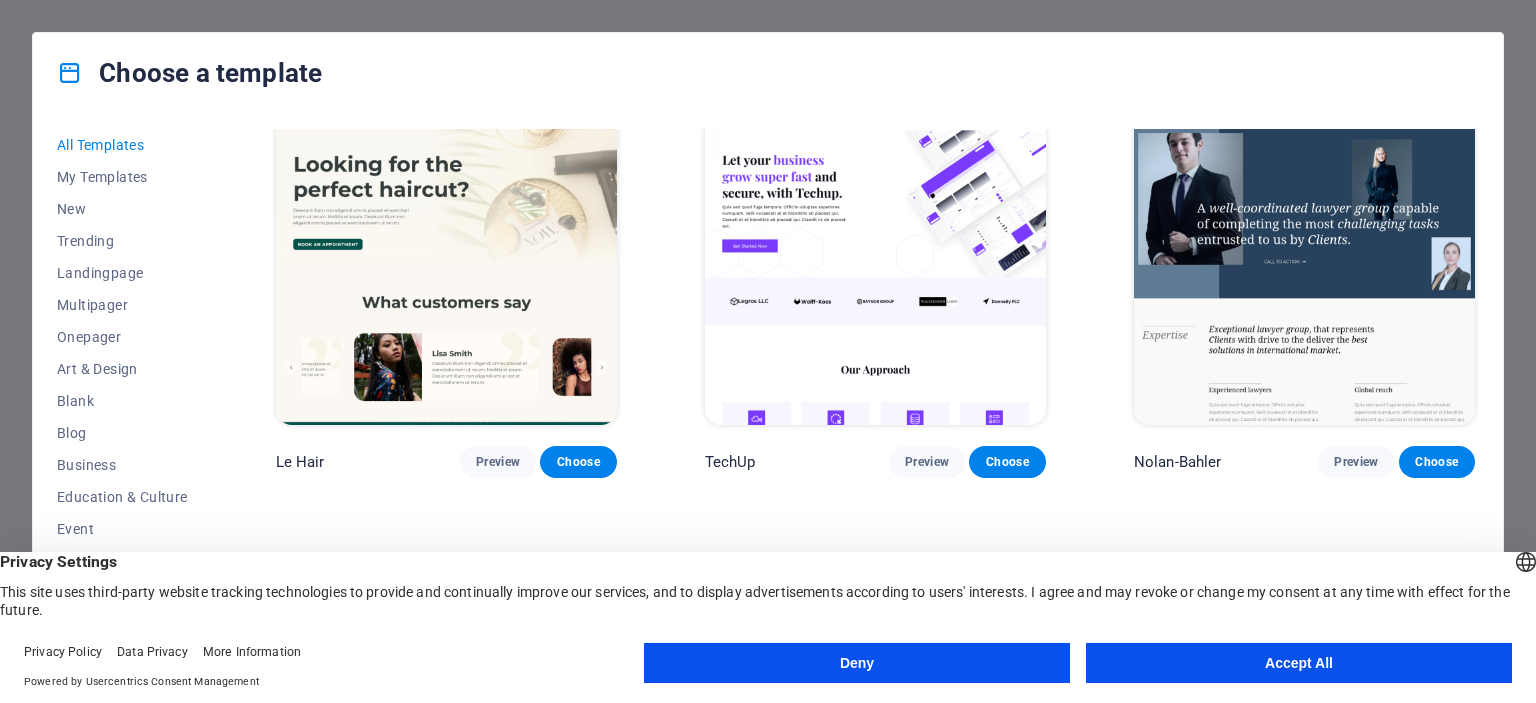 click on "[LAST] Preview Choose" at bounding box center (1304, 292) 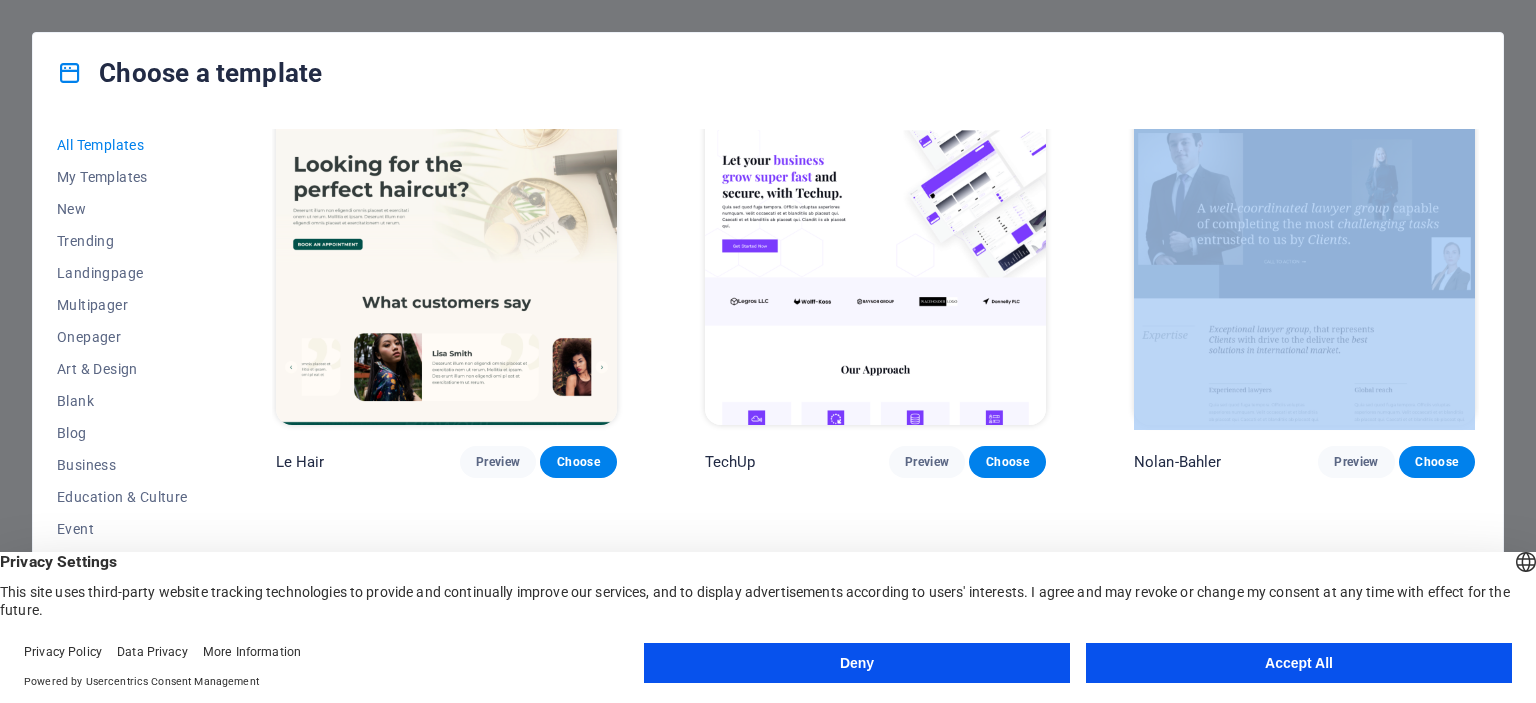 click on "[LAST] Preview Choose" at bounding box center [1304, 292] 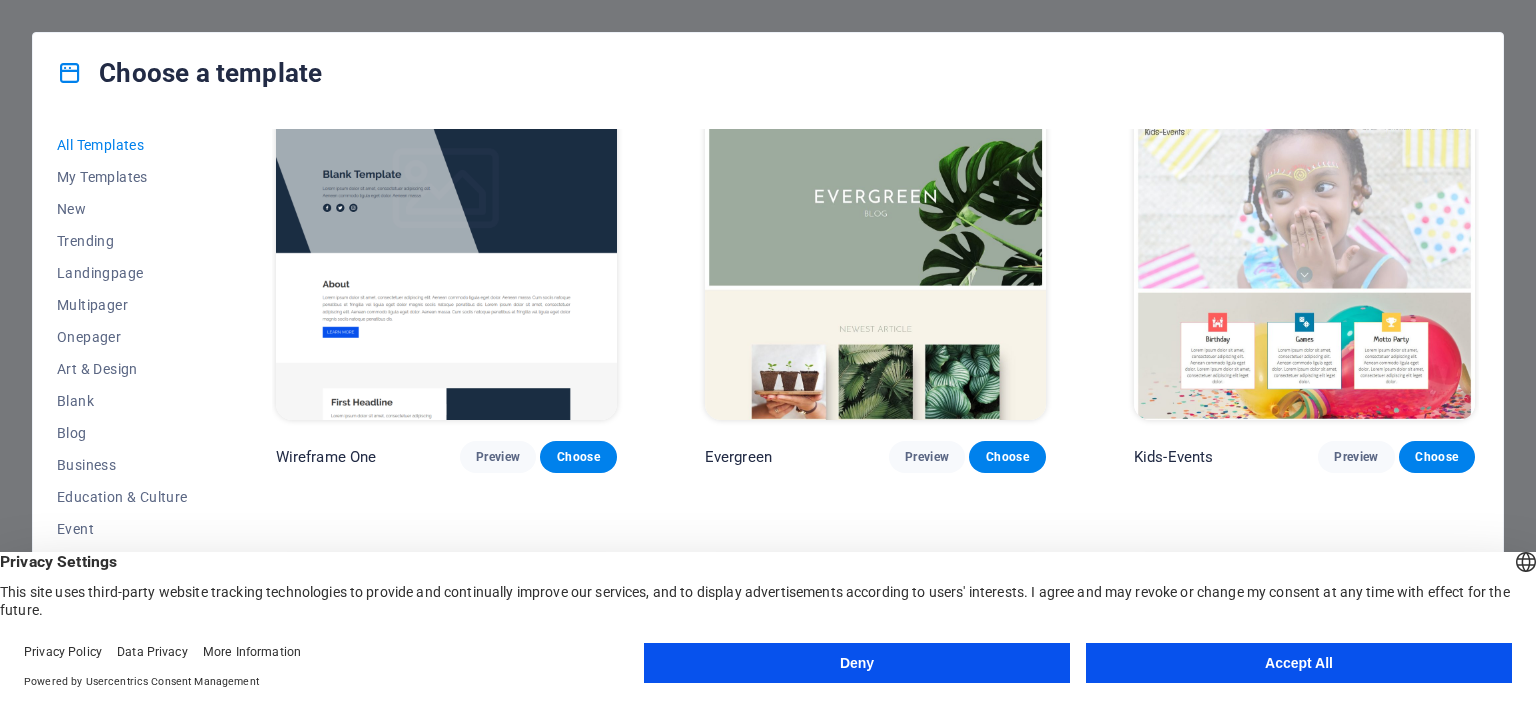 scroll, scrollTop: 8152, scrollLeft: 0, axis: vertical 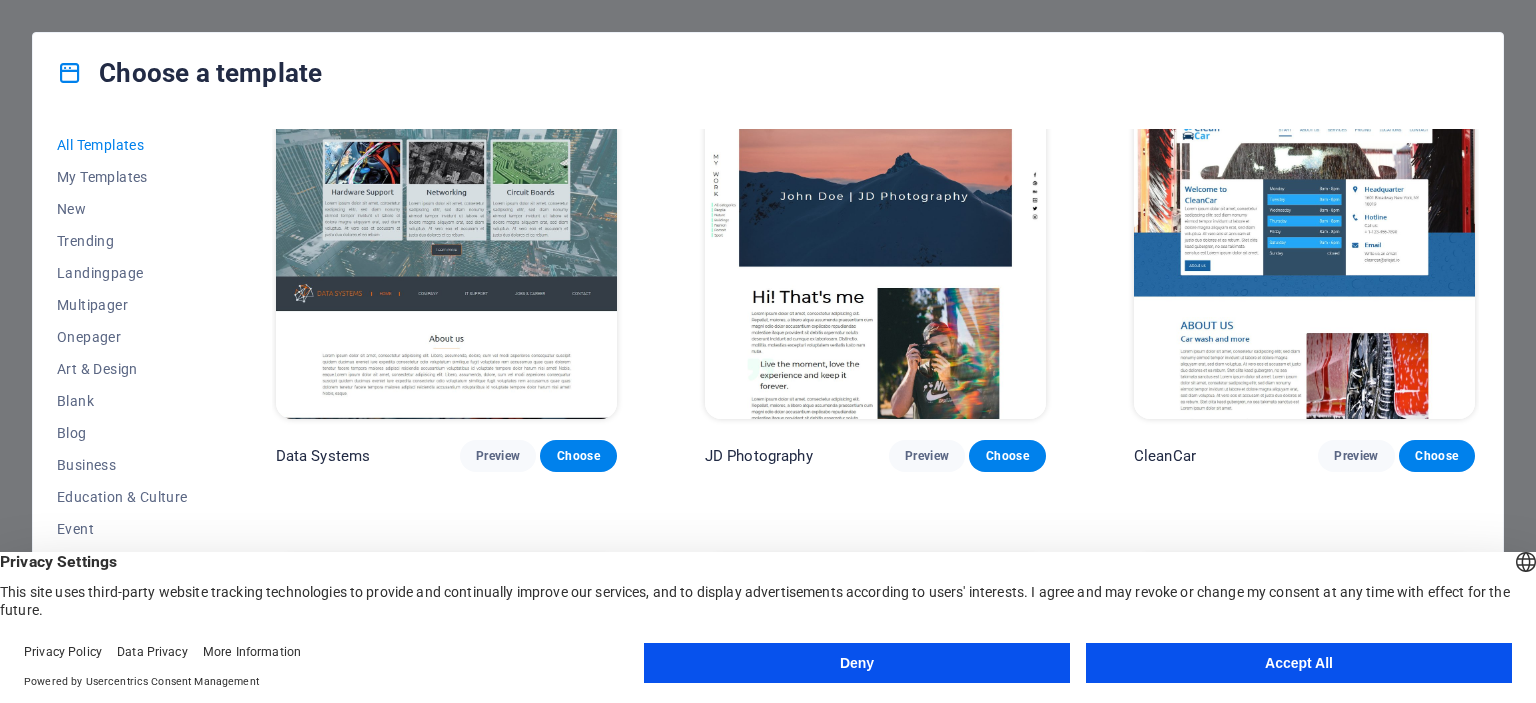 click on "CleanCar Preview Choose" at bounding box center [1304, 285] 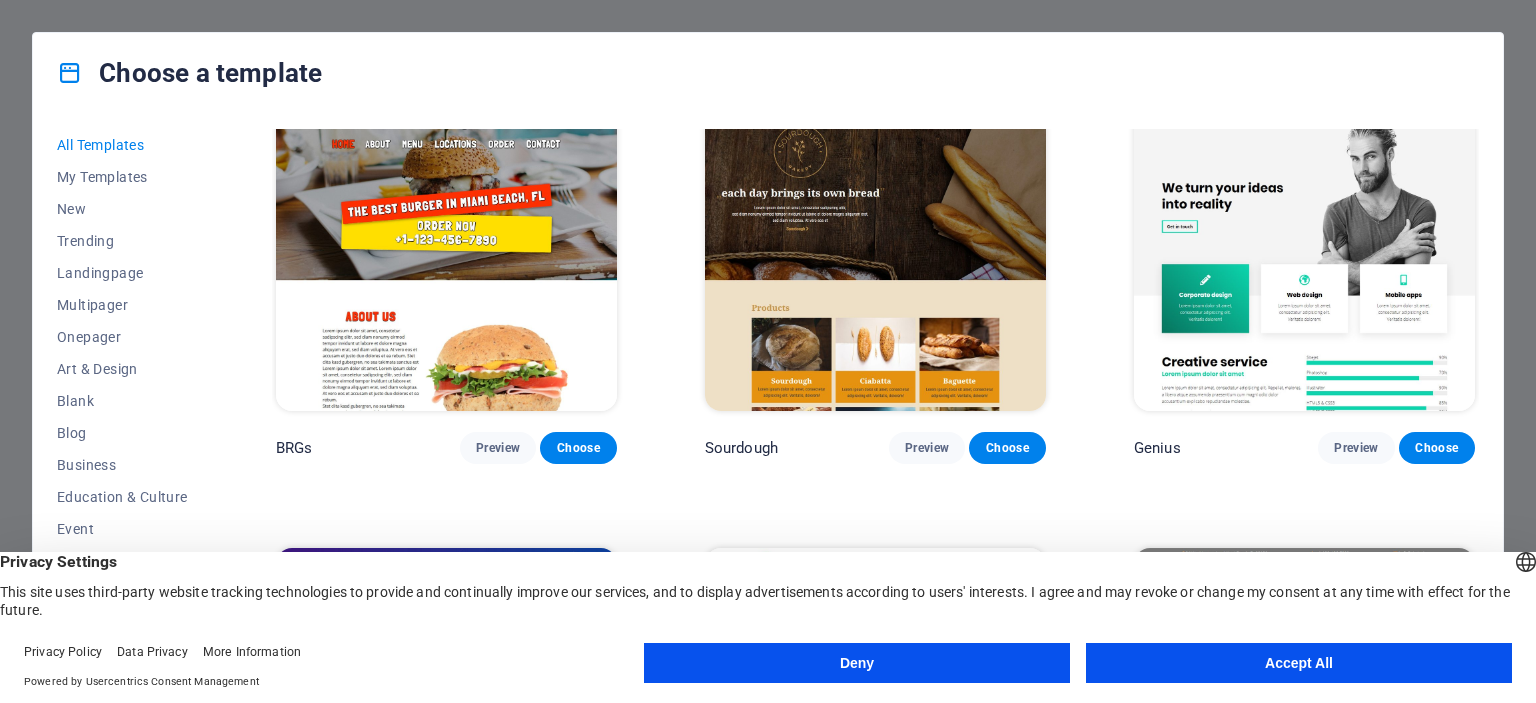scroll, scrollTop: 10869, scrollLeft: 0, axis: vertical 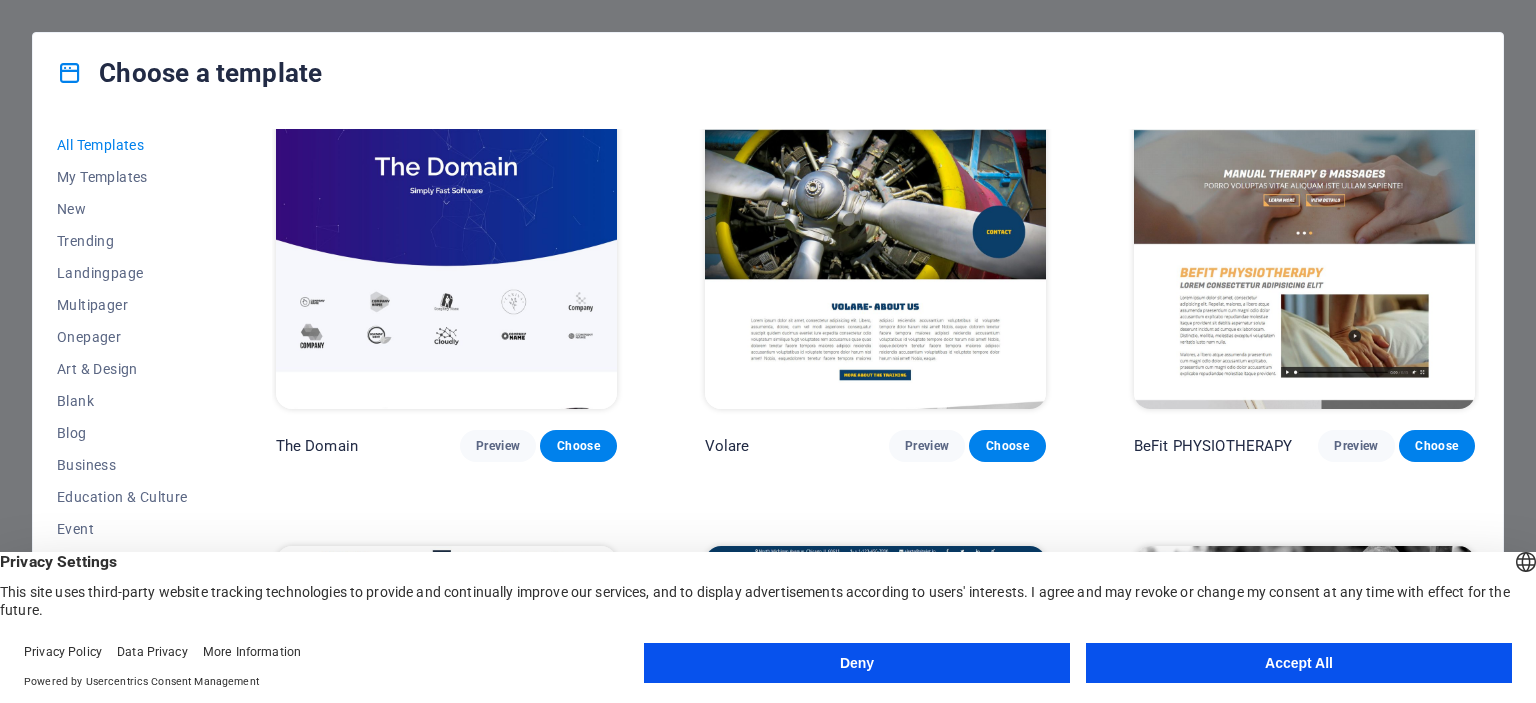 click on "SugarDough Preview Choose RepairIT Preview Choose Peoneera Preview Choose Art Museum Preview Choose Wonder Planner Preview Choose Transportable Preview Choose S&L Preview Choose WePaint Preview Choose Eco-Con Preview Choose MeetUp Preview Choose Help & Care Preview Choose Podcaster Preview Choose Academix Preview Choose BIG Barber Shop Preview Choose Health & Food Preview Choose UrbanNest Interiors Preview Choose Green Change Preview Choose The Beauty Temple Preview Choose WeTrain Preview Choose Cleaner Preview Choose Johanna James Preview Choose Delicioso Preview Choose Dream Garden Preview Choose LumeDeAqua Preview Choose Pets Care Preview Choose SafeSpace Preview Choose Midnight Rain Bar Preview Choose Drive Preview Choose Estator Preview Choose Health Group Preview Choose MakeIt Agency Preview Choose Wanderlust Preview Choose WeSpa Preview Choose BERLIN Preview Choose Gadgets Preview Choose CoffeeScience Preview Choose CoachLife Preview Choose Cafe de Oceana Preview Choose Max Hatzy Preview Choose Preview" at bounding box center [875, 1630] 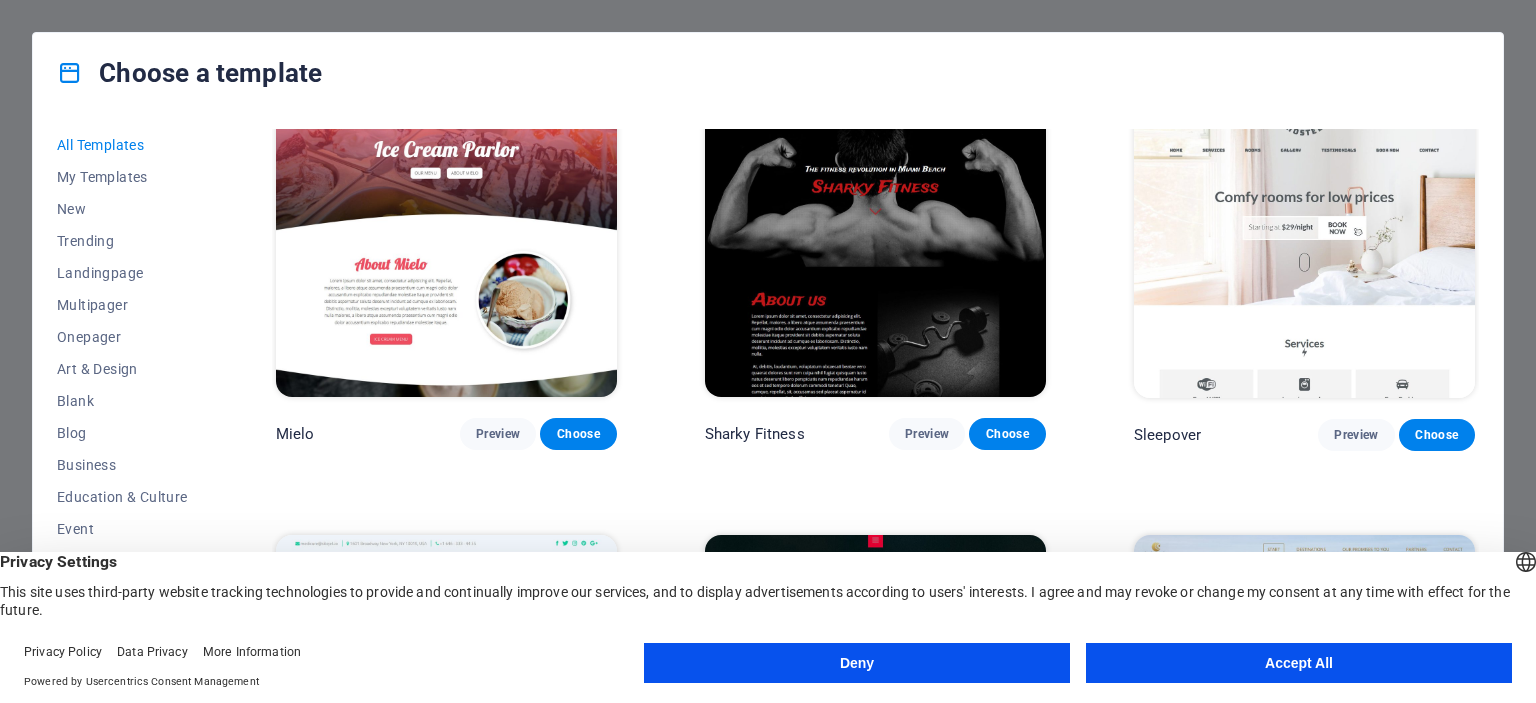 scroll, scrollTop: 14492, scrollLeft: 0, axis: vertical 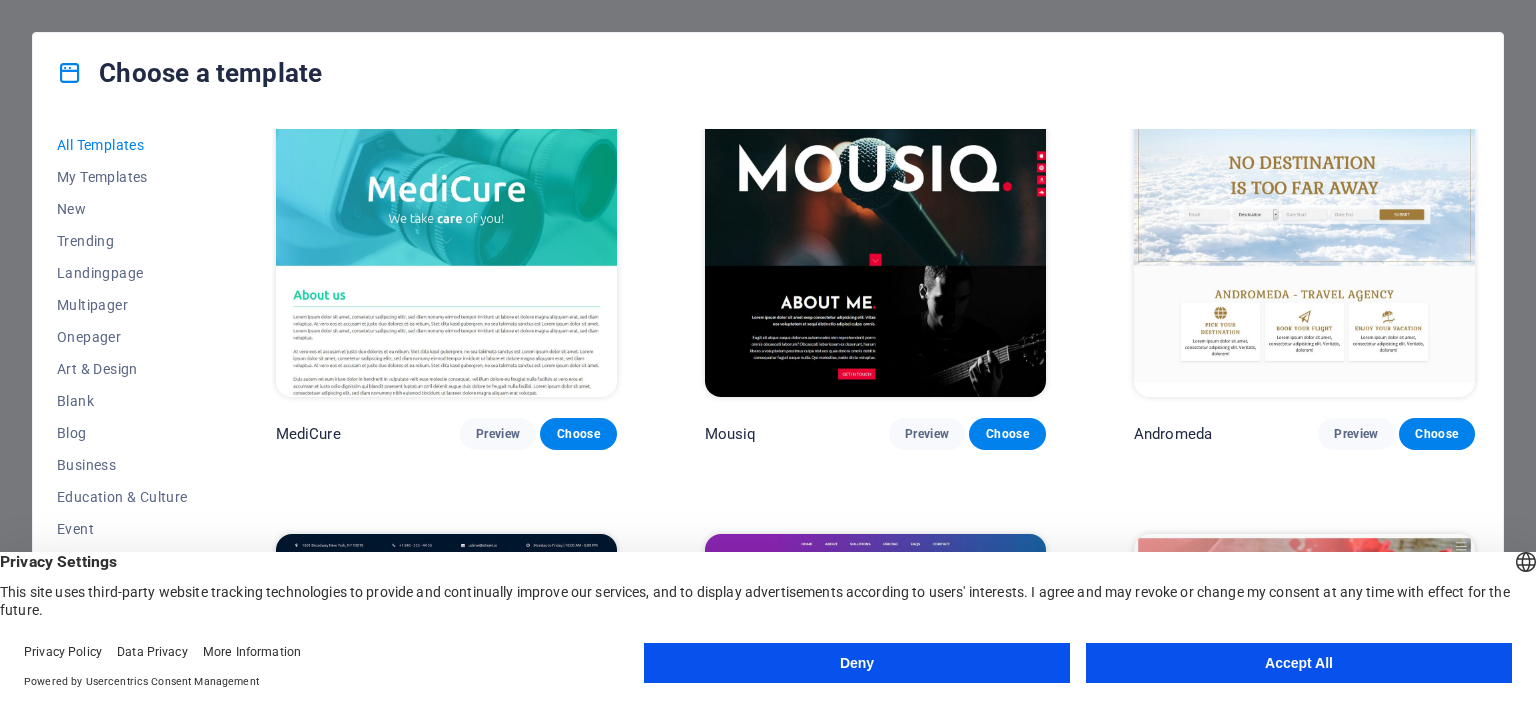 click on "[FIRST]'s Preview Choose" at bounding box center (1304, 715) 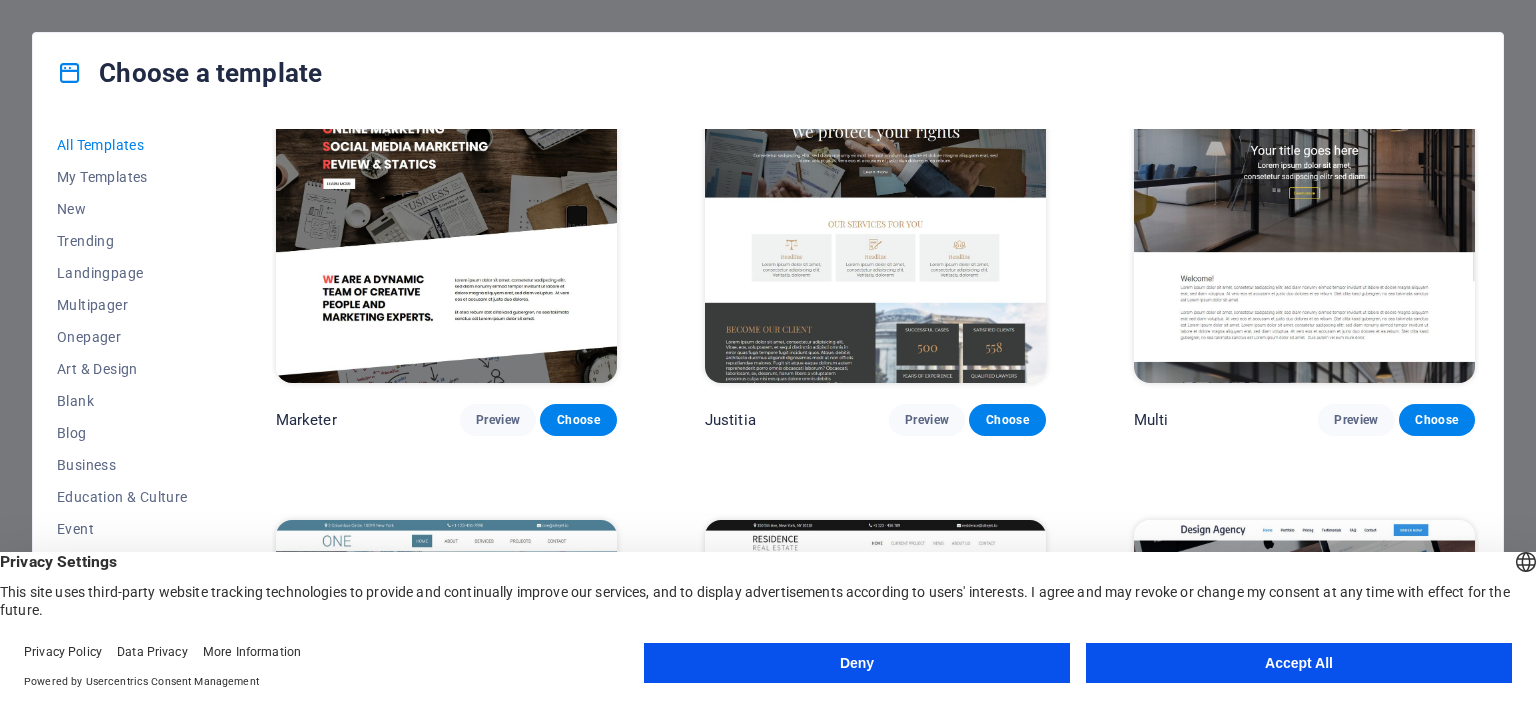 scroll, scrollTop: 18568, scrollLeft: 0, axis: vertical 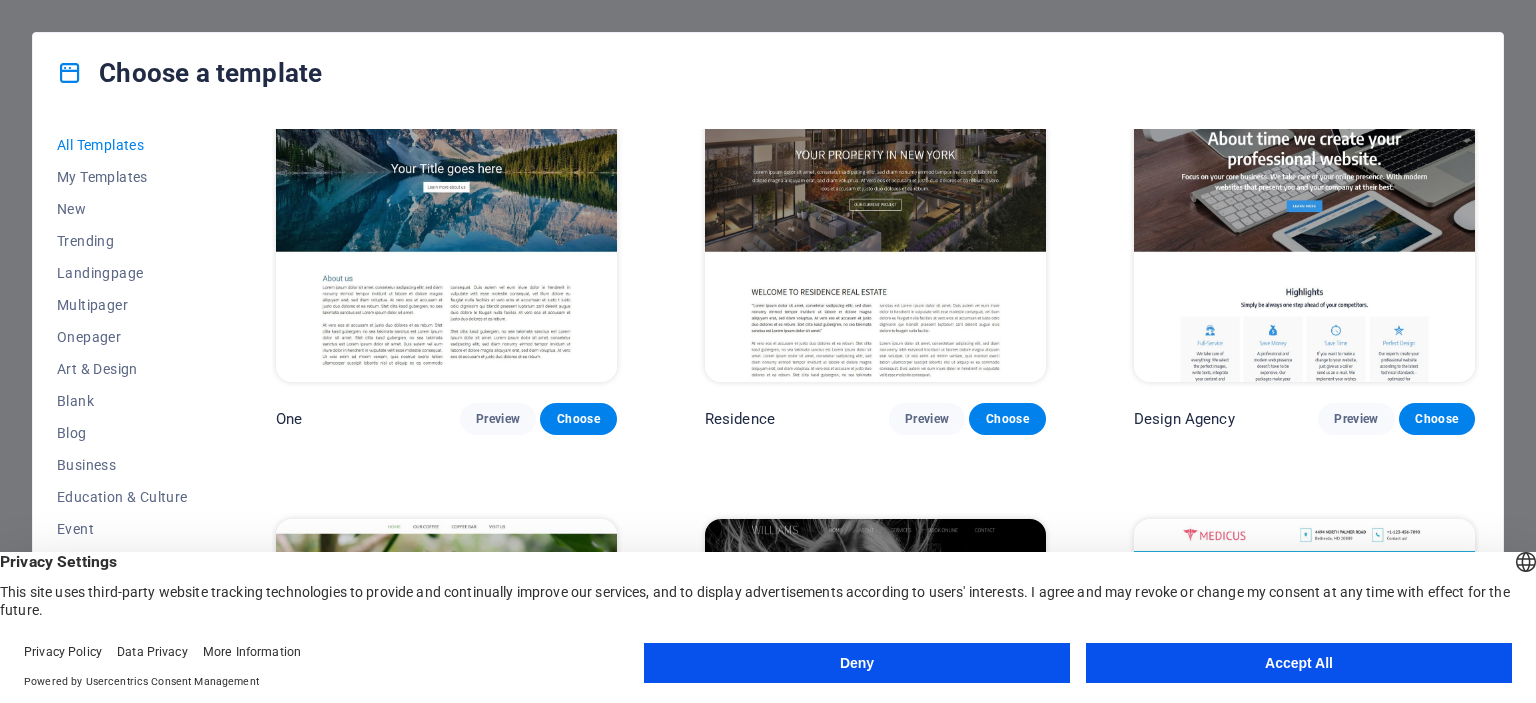 click on "Accept All" at bounding box center (1299, 663) 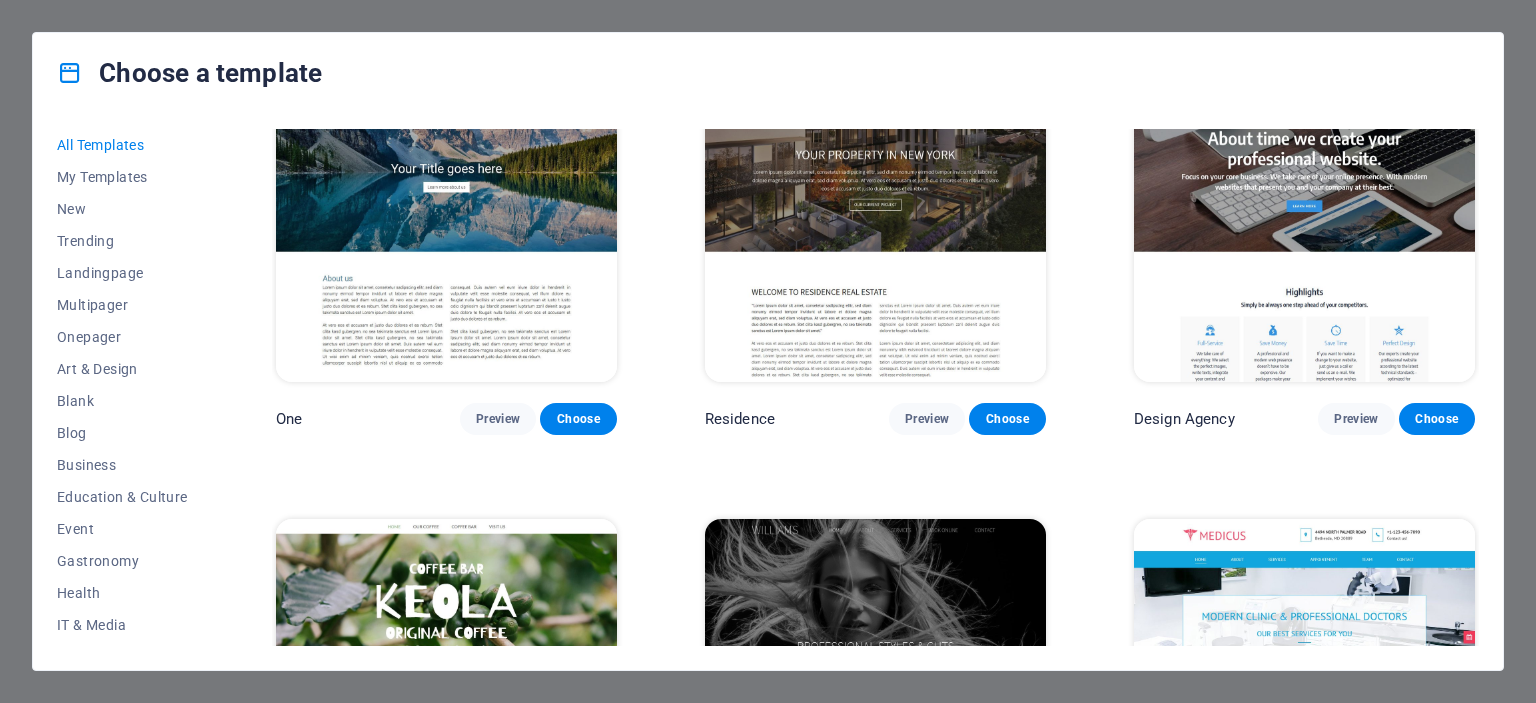 click on "Medicus Preview Choose" at bounding box center [1304, 700] 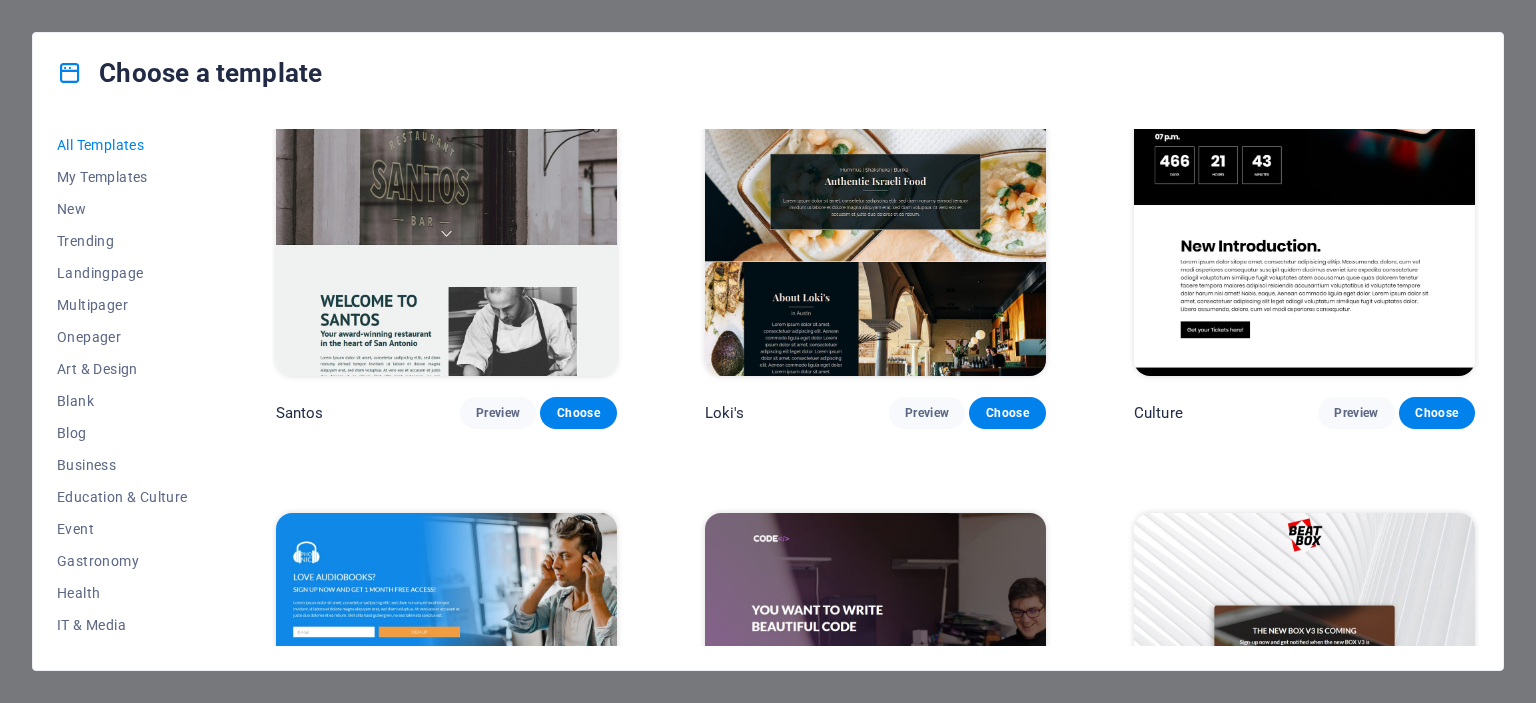 scroll, scrollTop: 20833, scrollLeft: 0, axis: vertical 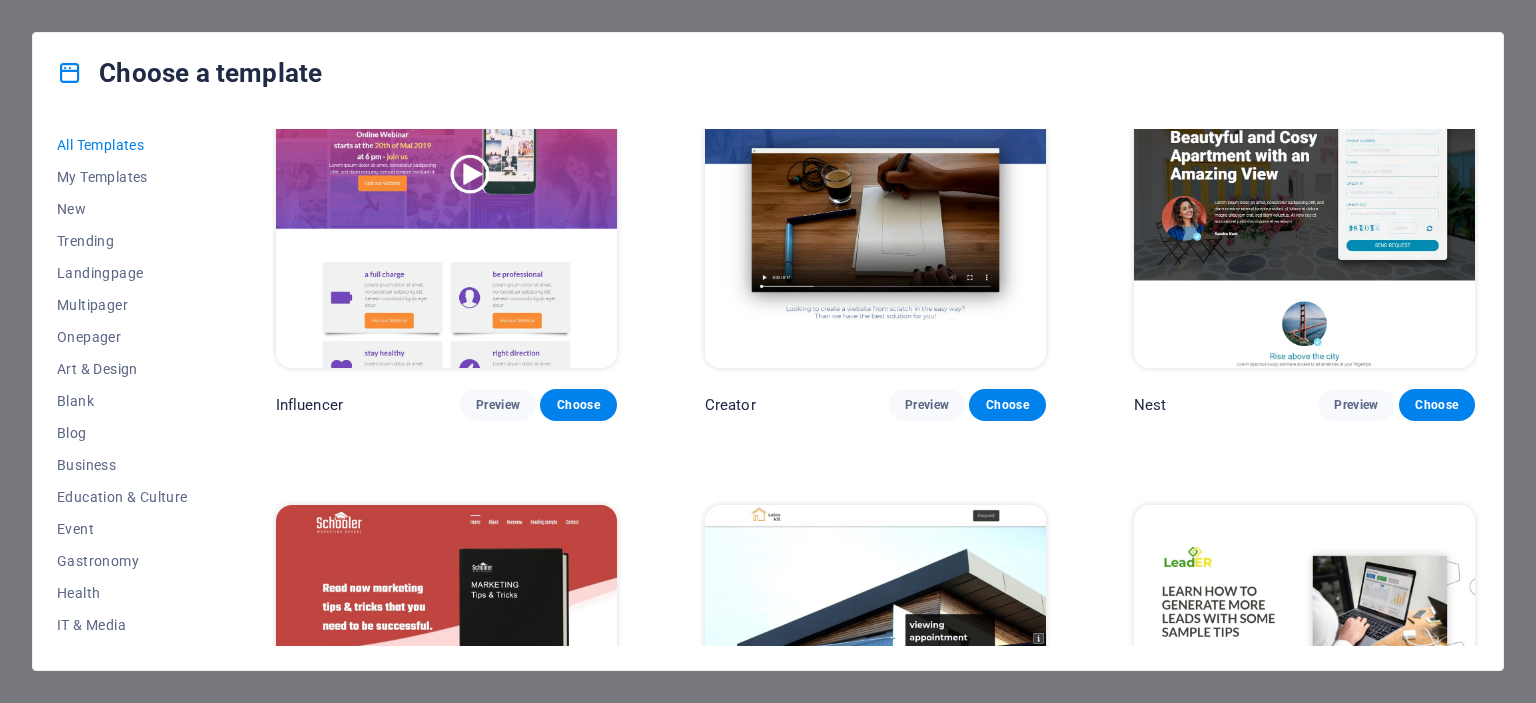 click at bounding box center [1304, 662] 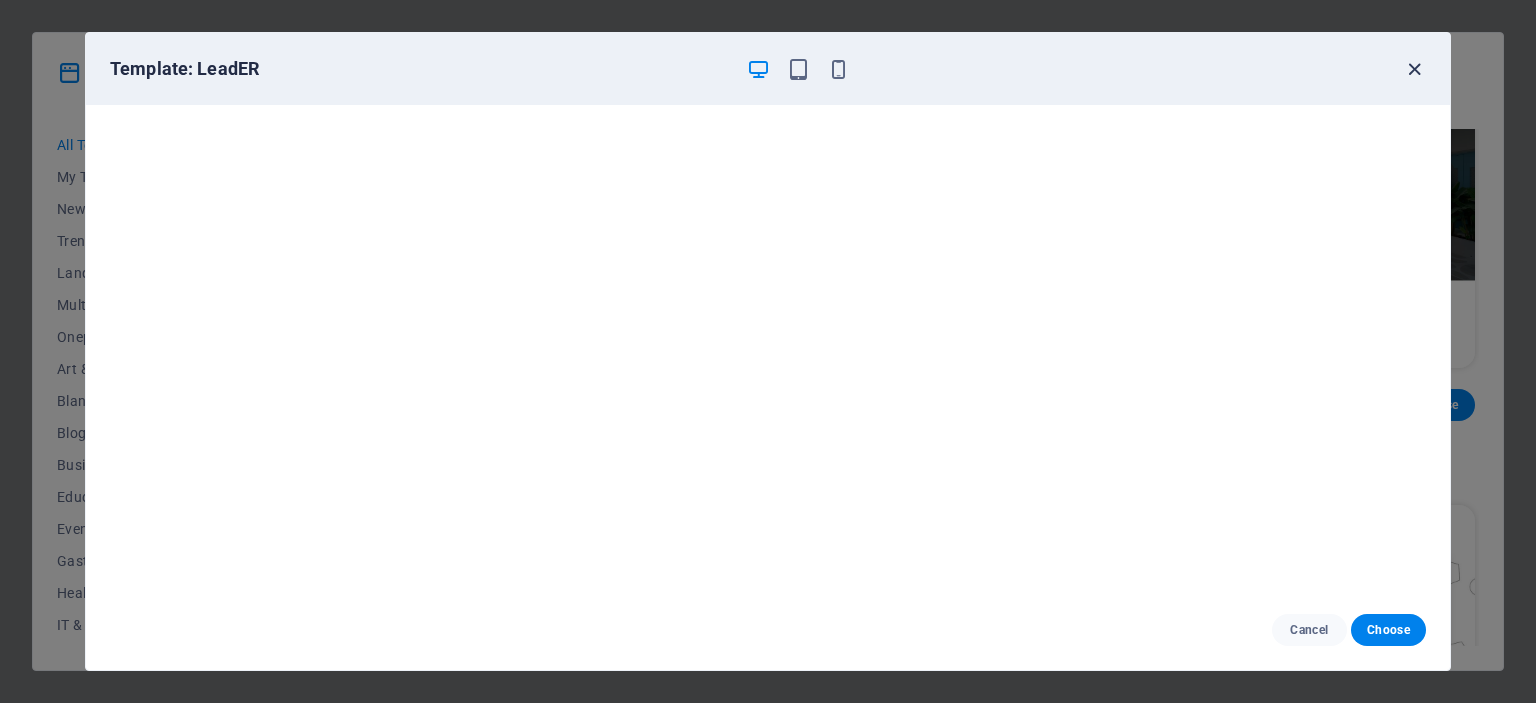 click at bounding box center (1414, 69) 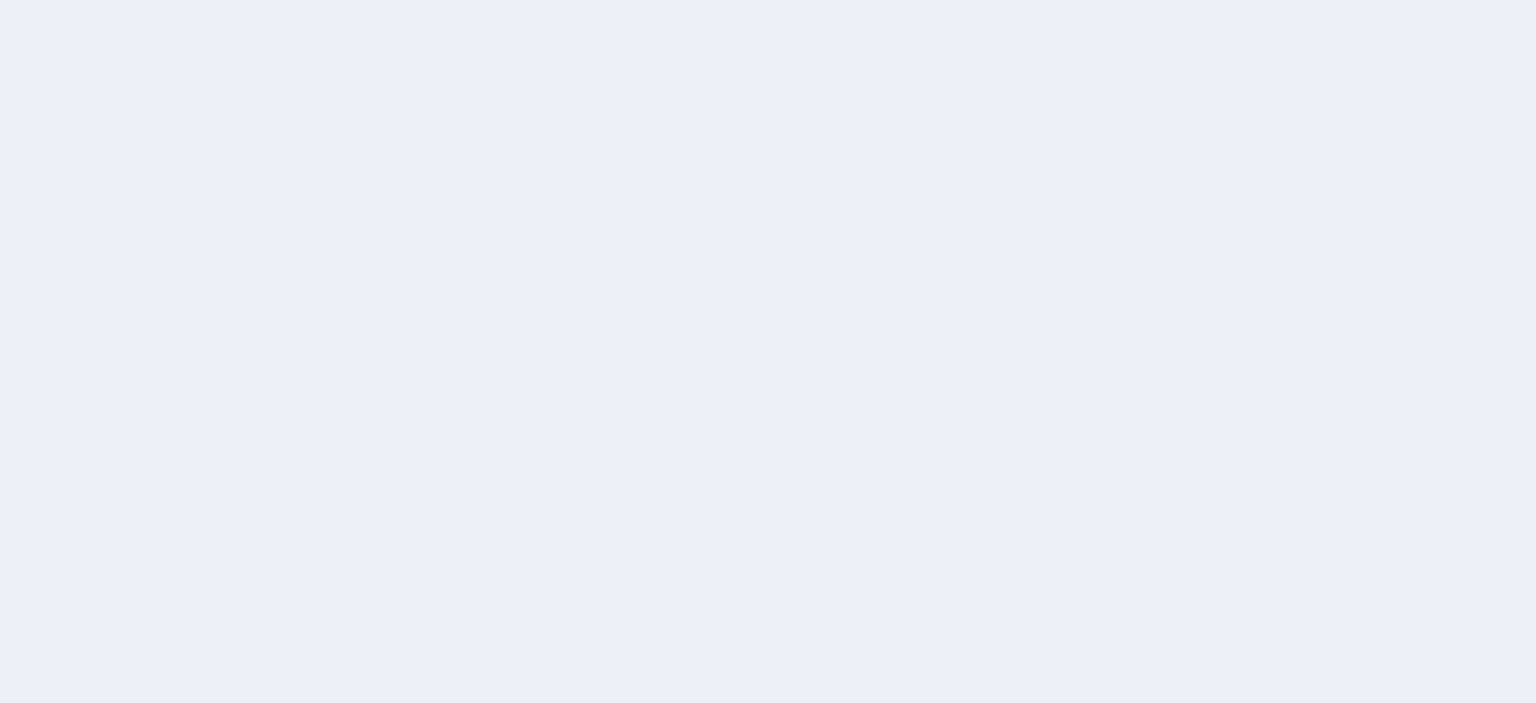scroll, scrollTop: 0, scrollLeft: 0, axis: both 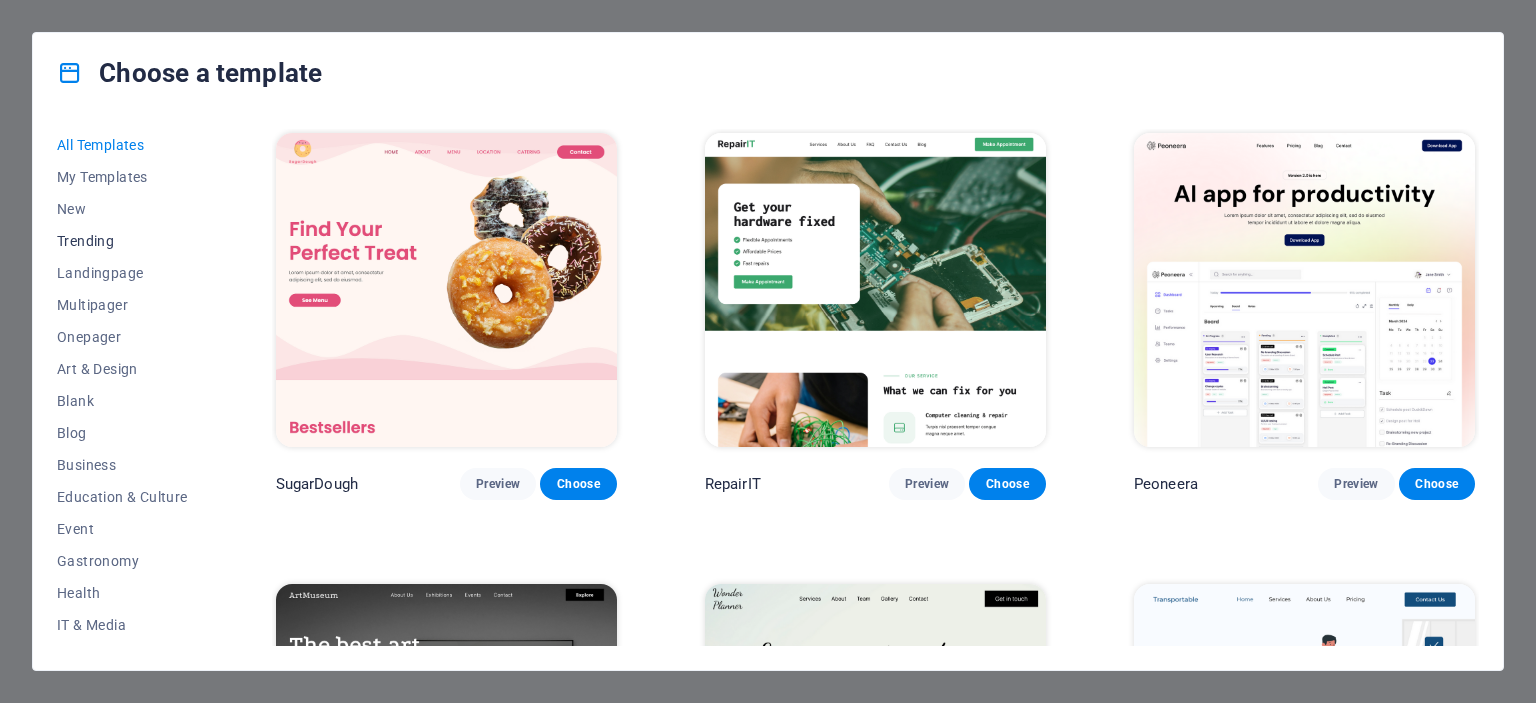 click on "Trending" at bounding box center [122, 241] 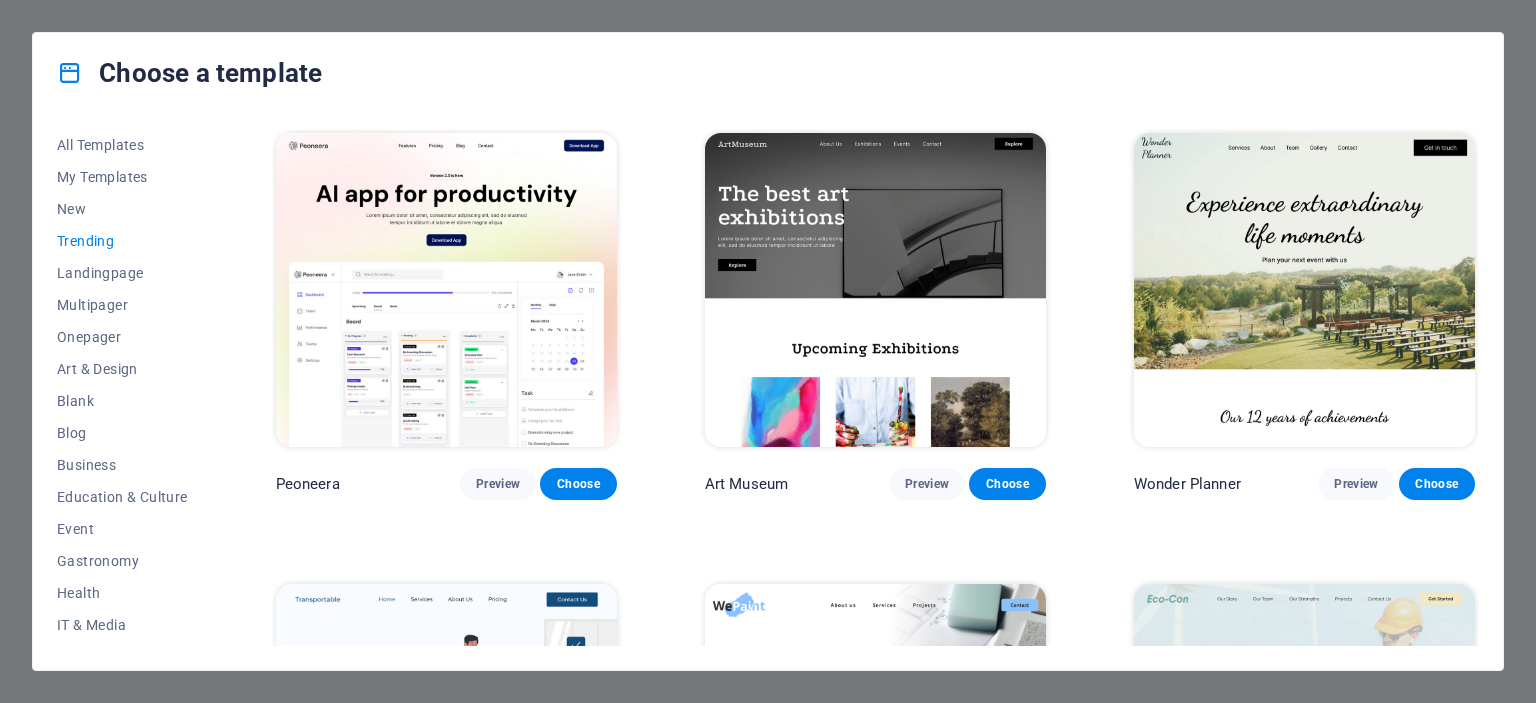 scroll, scrollTop: 452, scrollLeft: 0, axis: vertical 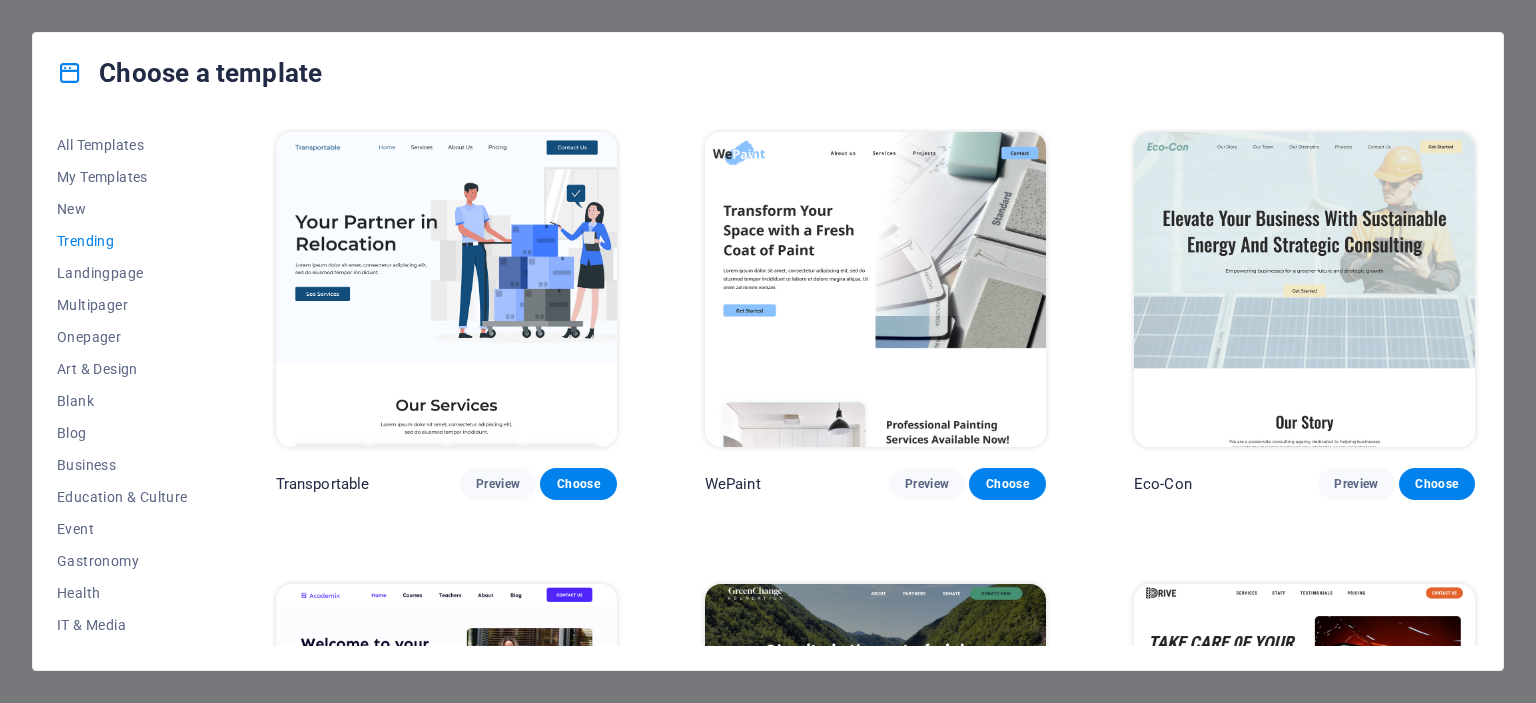click at bounding box center [1304, 289] 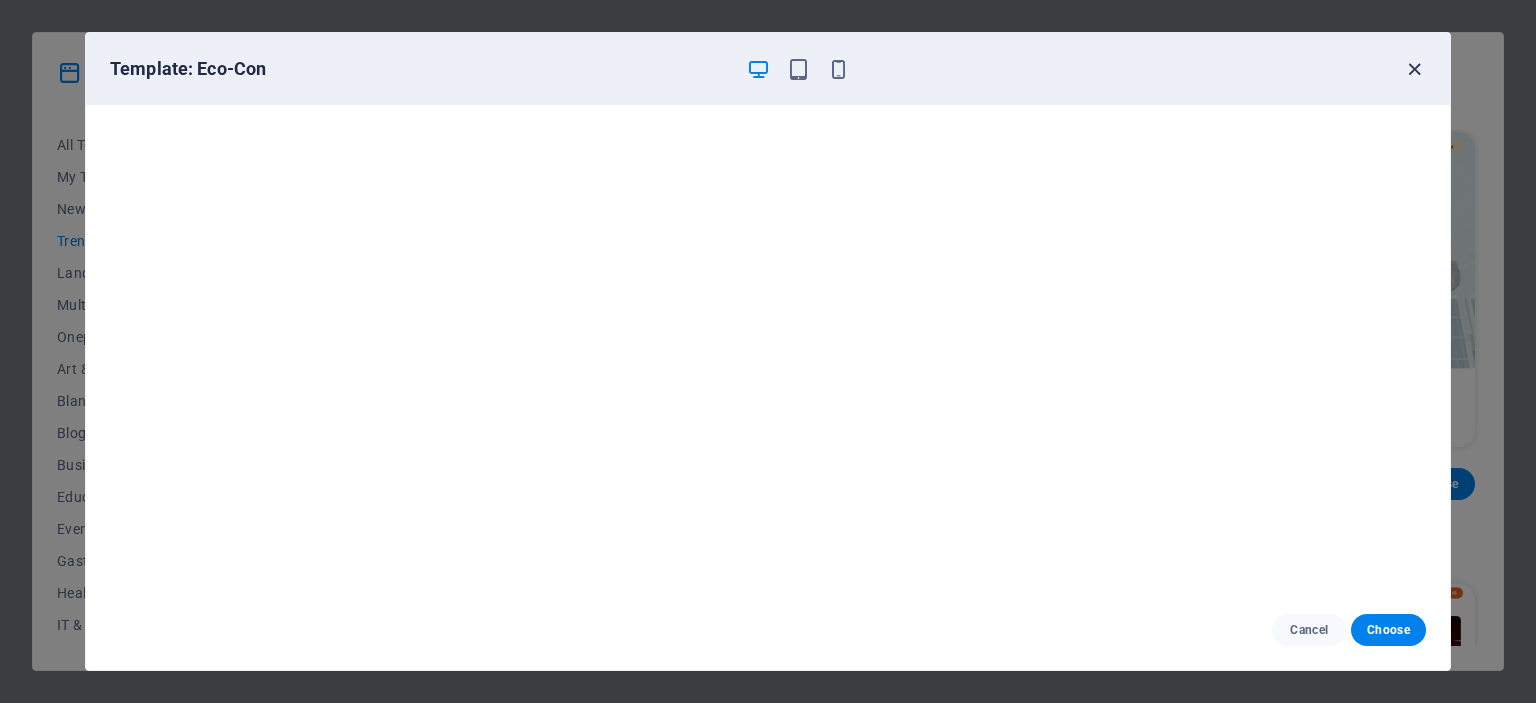 click at bounding box center (1414, 69) 